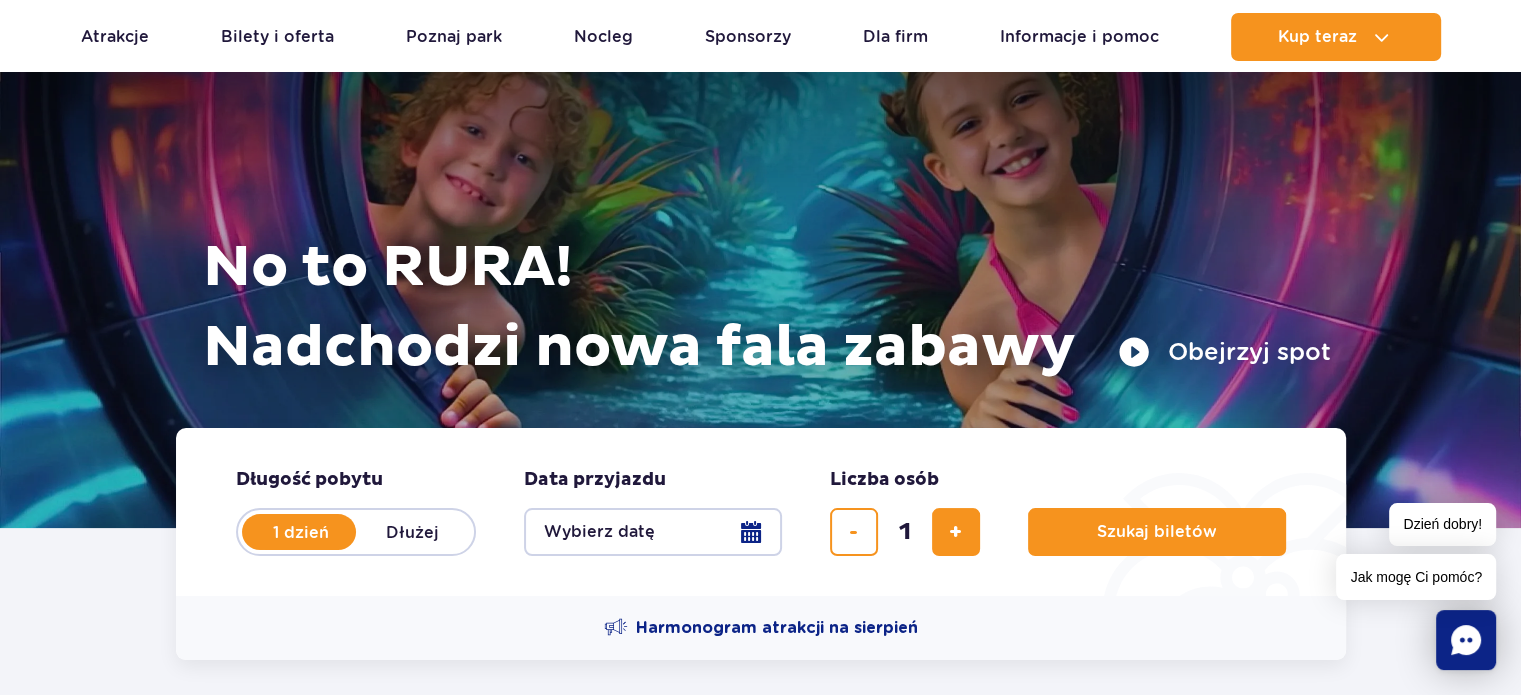 scroll, scrollTop: 0, scrollLeft: 0, axis: both 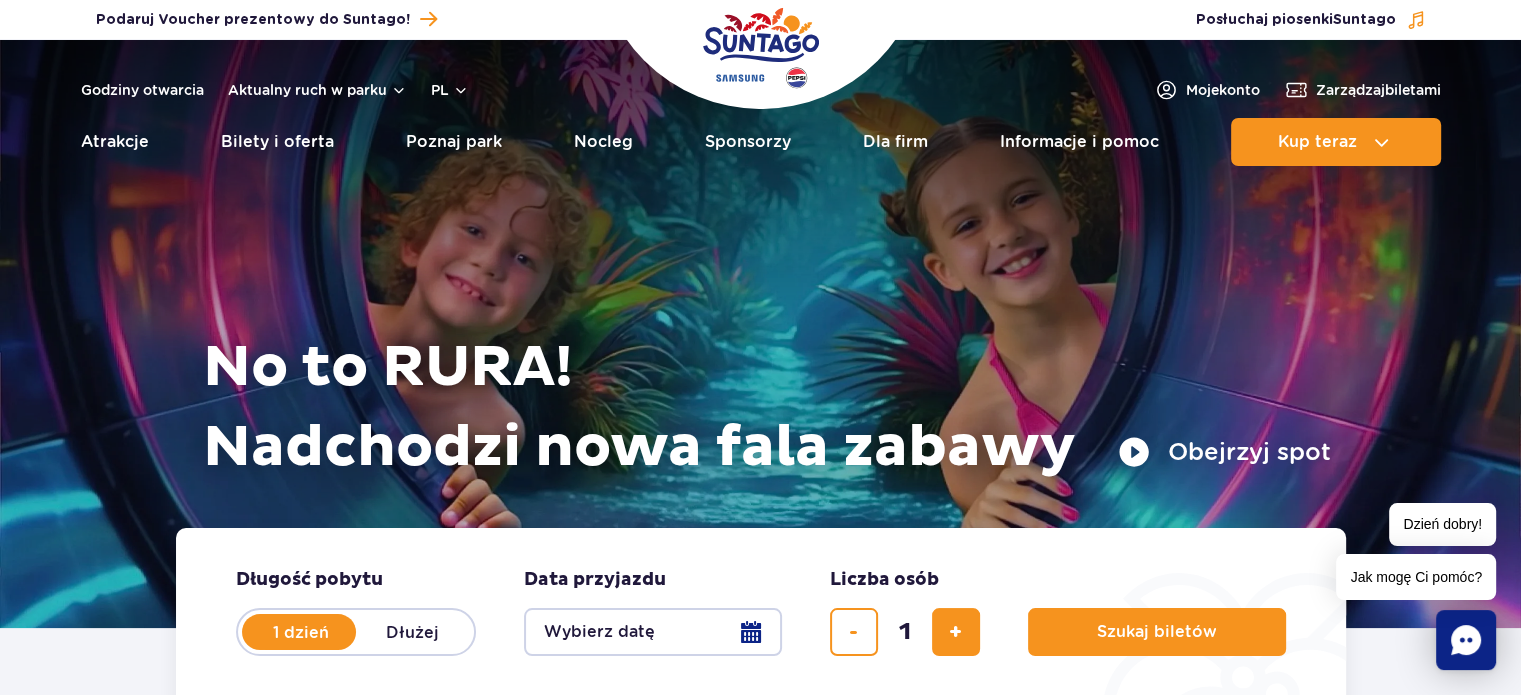 click on "Obejrzyj spot" at bounding box center [1224, 452] 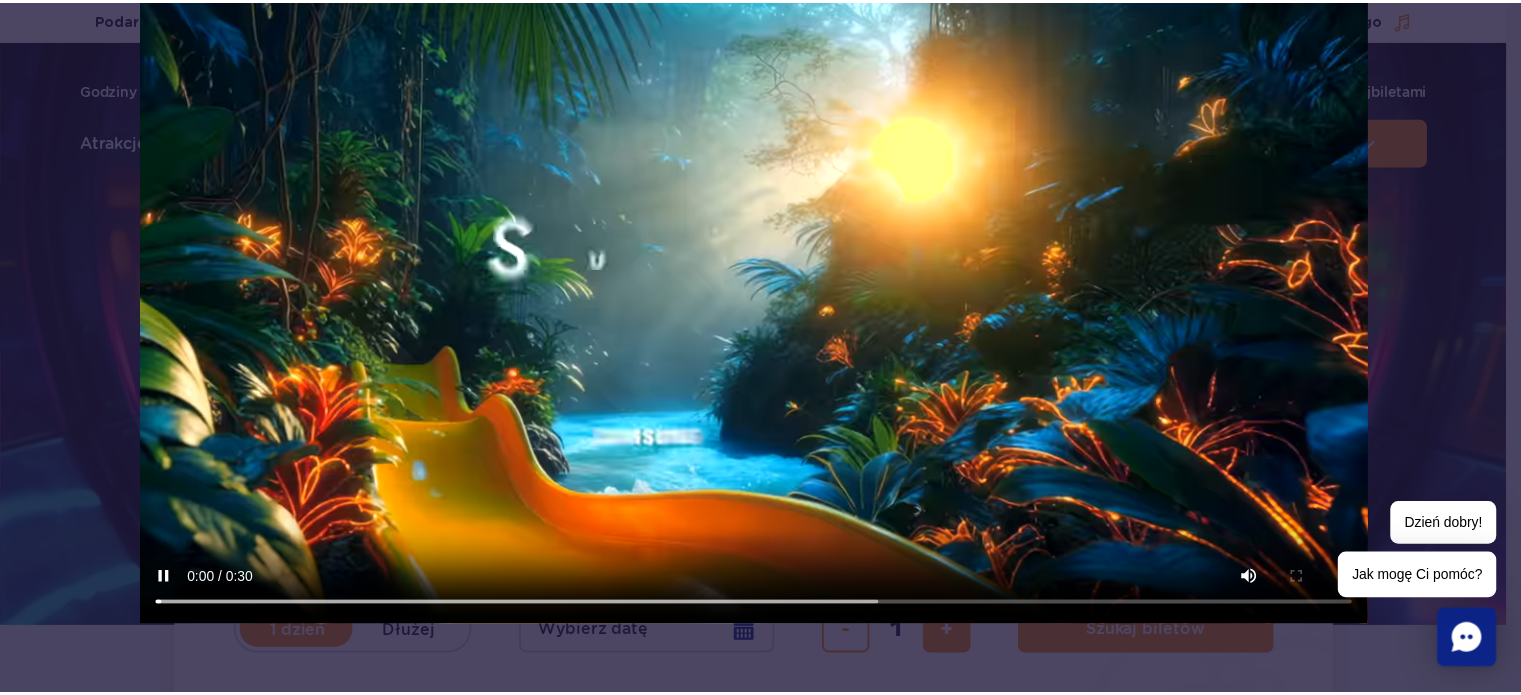 scroll, scrollTop: 68, scrollLeft: 0, axis: vertical 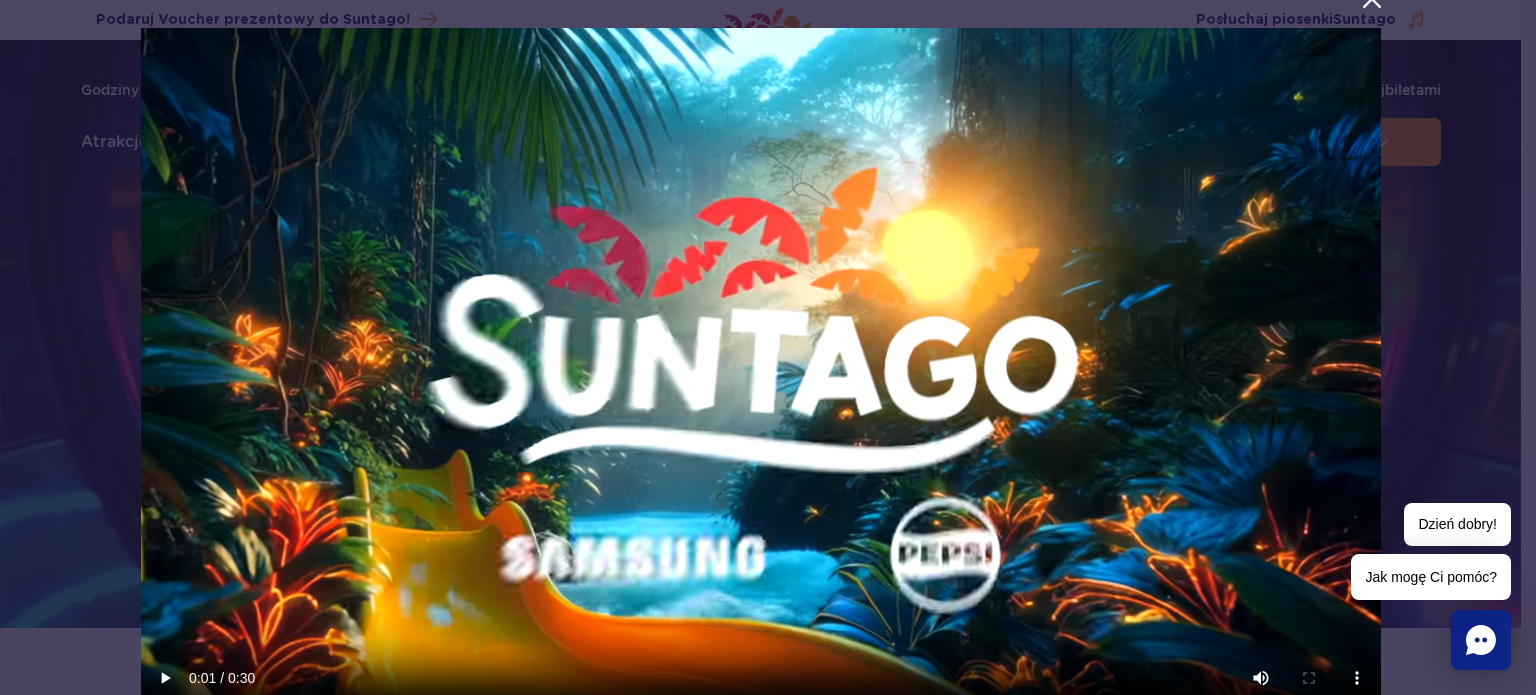 click at bounding box center [1372, -1] 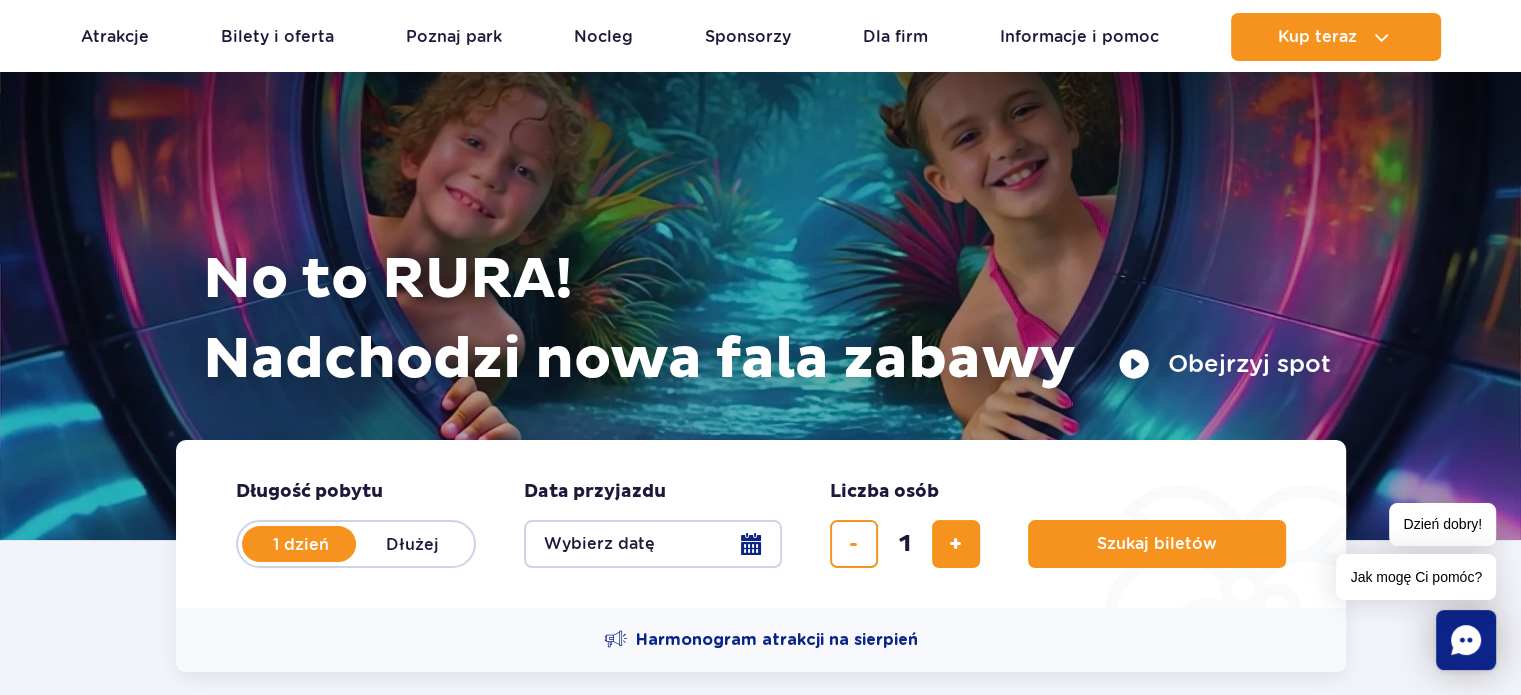 scroll, scrollTop: 200, scrollLeft: 0, axis: vertical 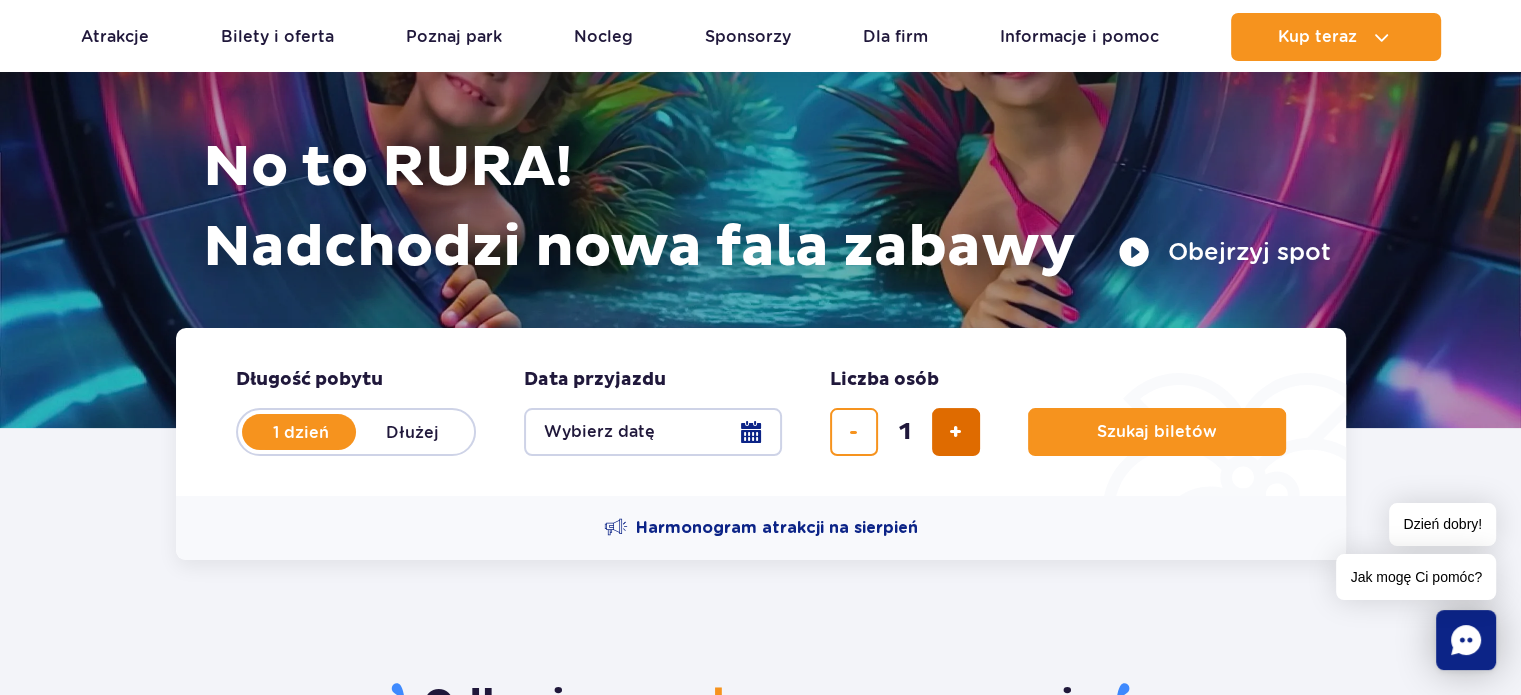 click at bounding box center (956, 432) 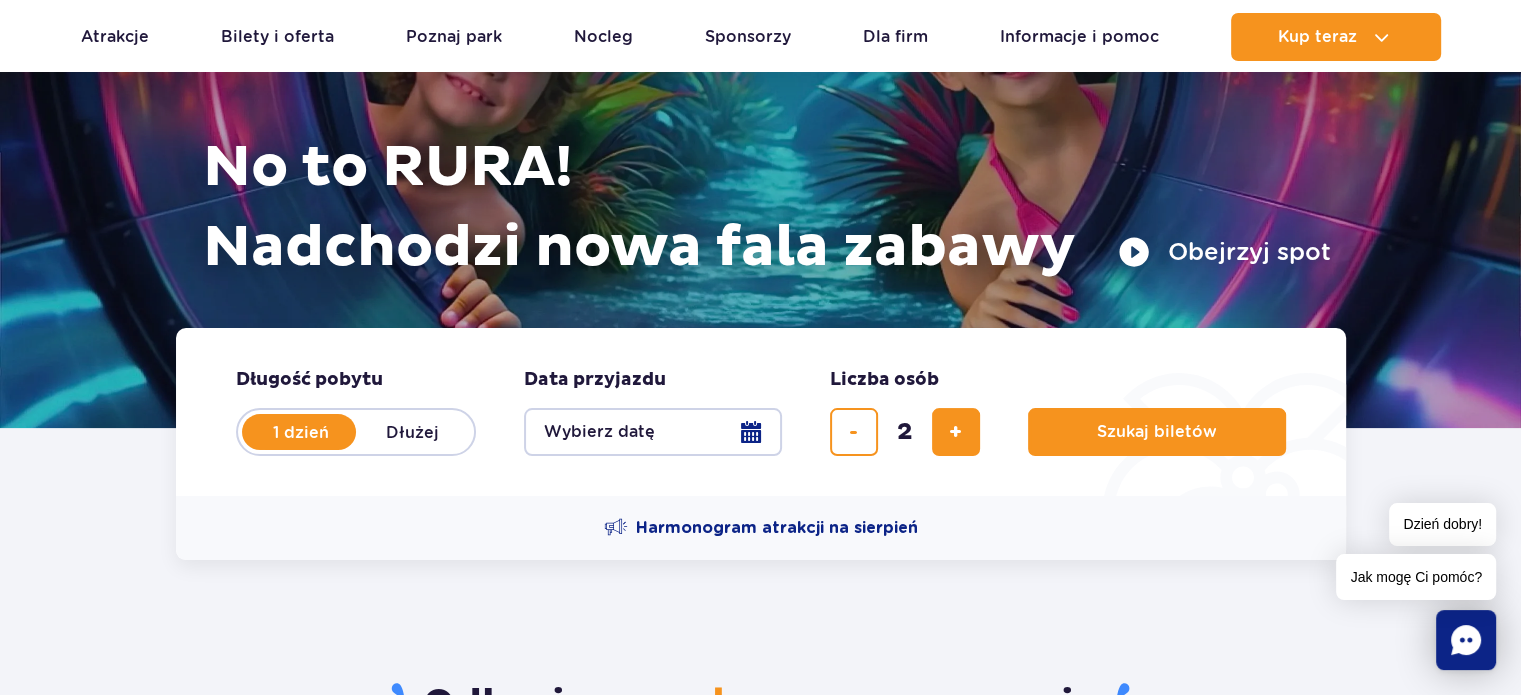 click on "Wybierz datę" at bounding box center [653, 432] 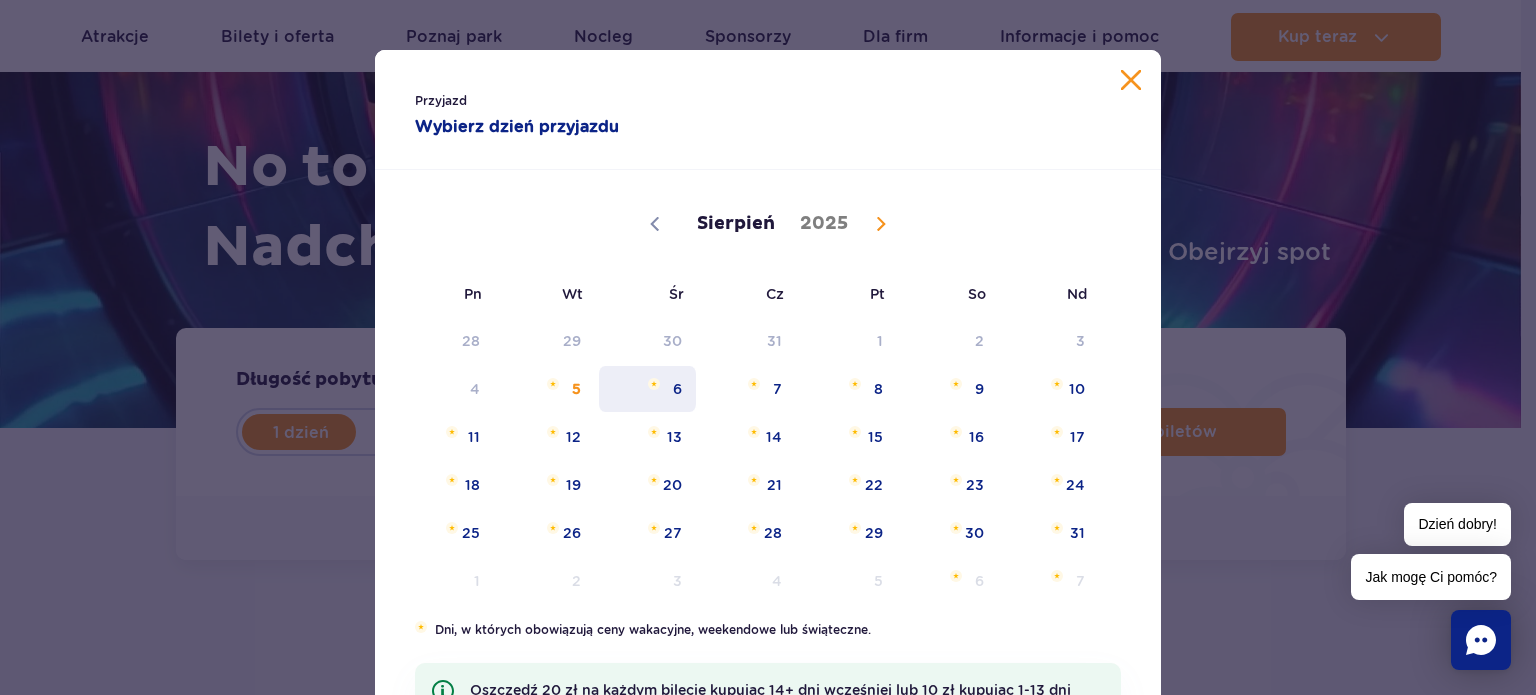 click on "6" at bounding box center (647, 389) 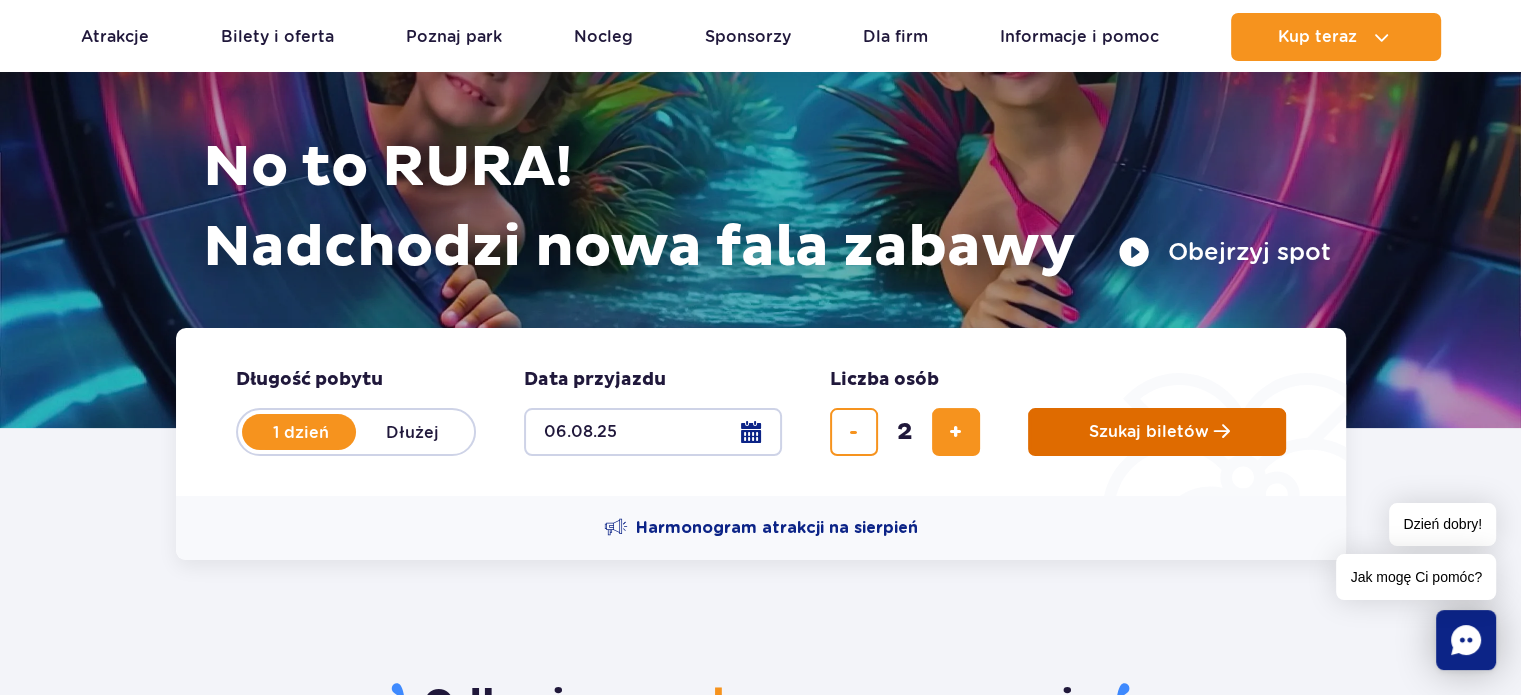 click on "Szukaj biletów" at bounding box center [1149, 432] 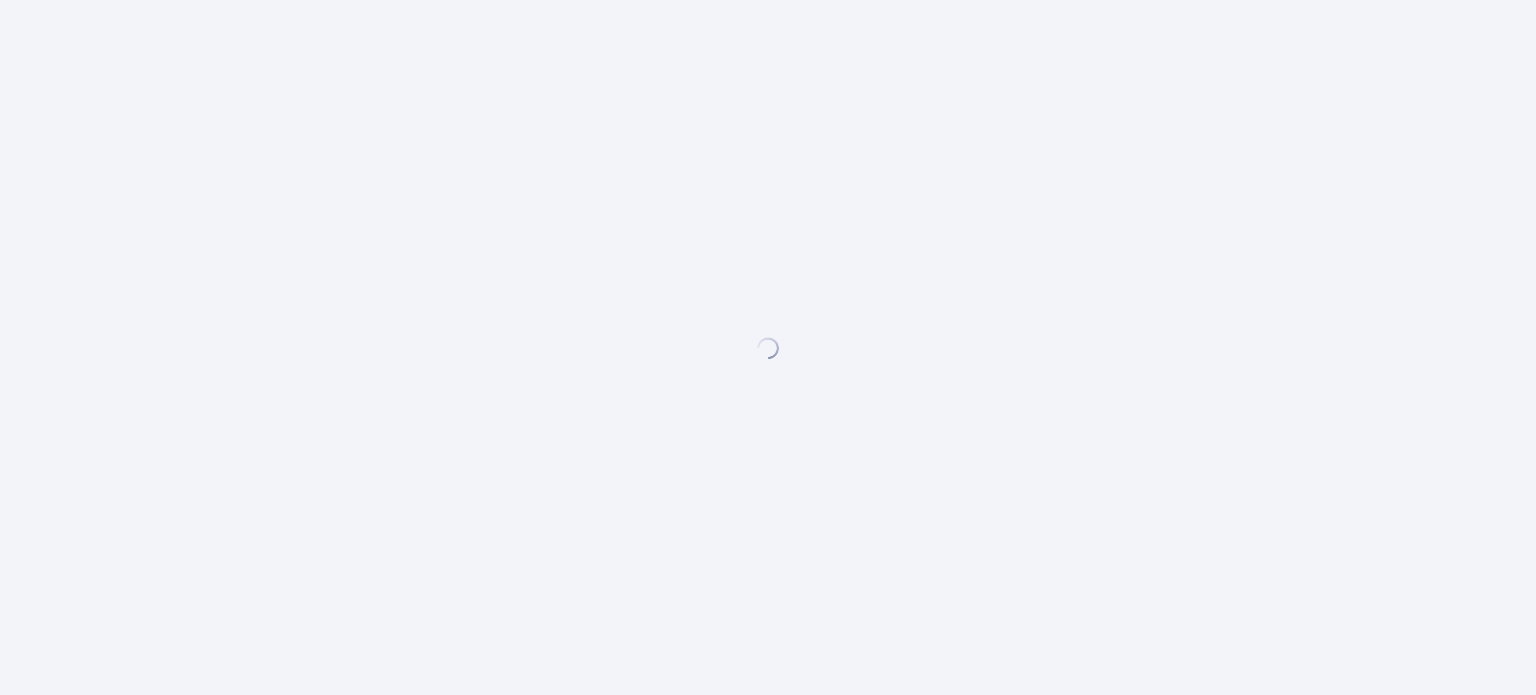 scroll, scrollTop: 0, scrollLeft: 0, axis: both 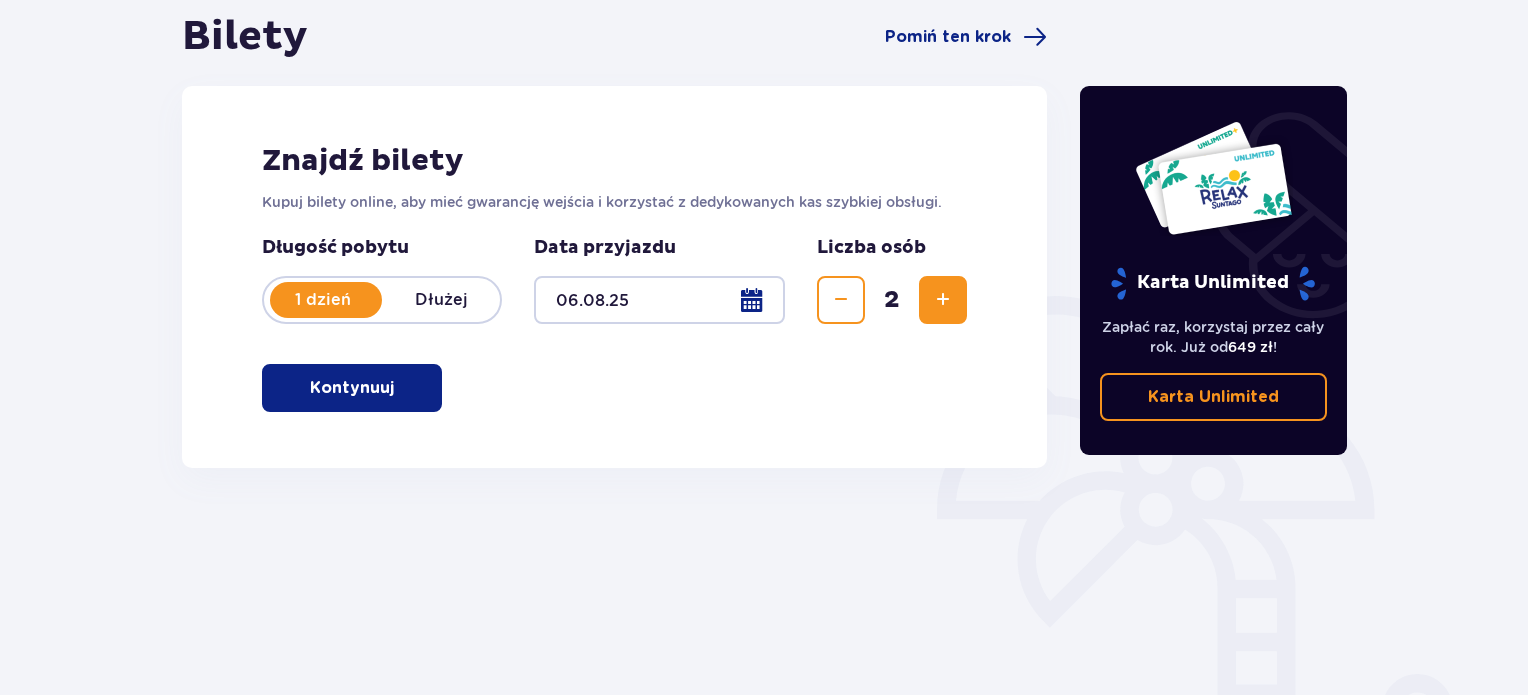 click at bounding box center [398, 388] 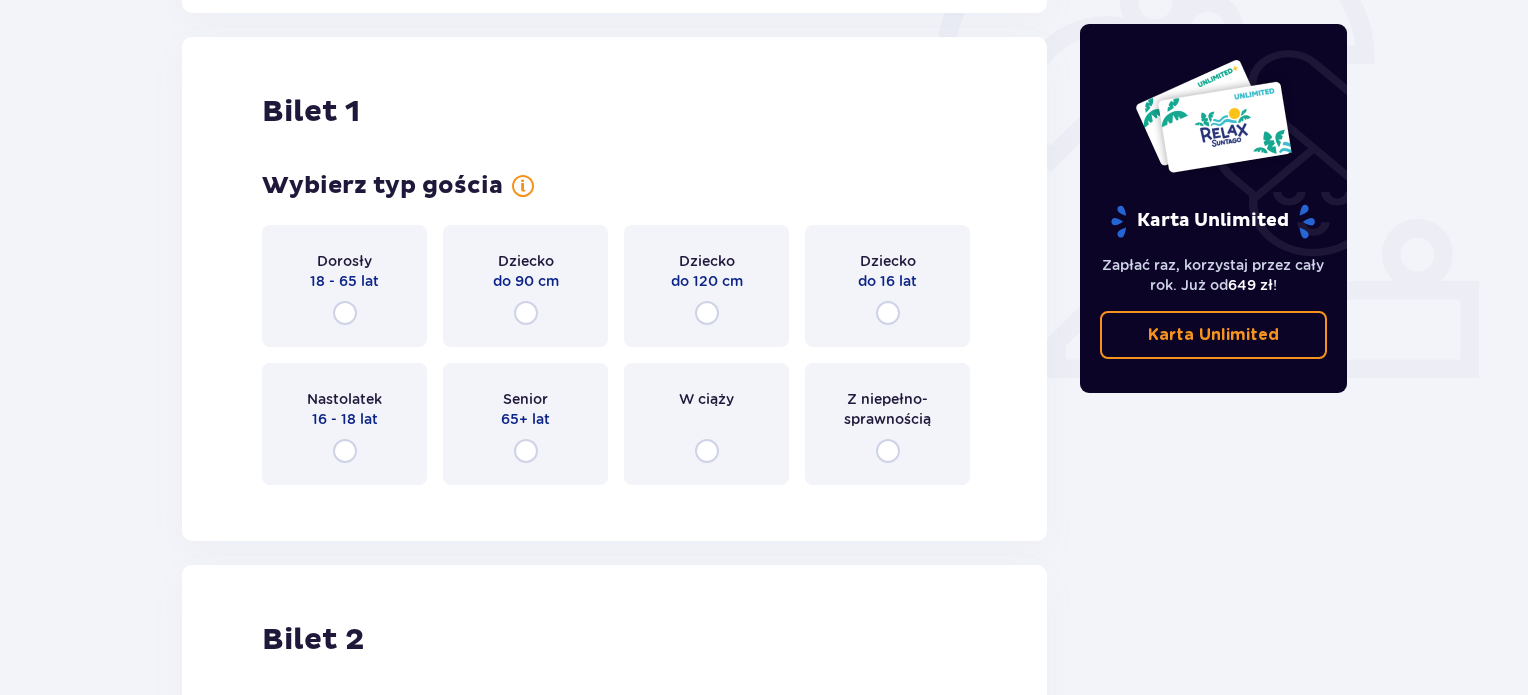 scroll, scrollTop: 668, scrollLeft: 0, axis: vertical 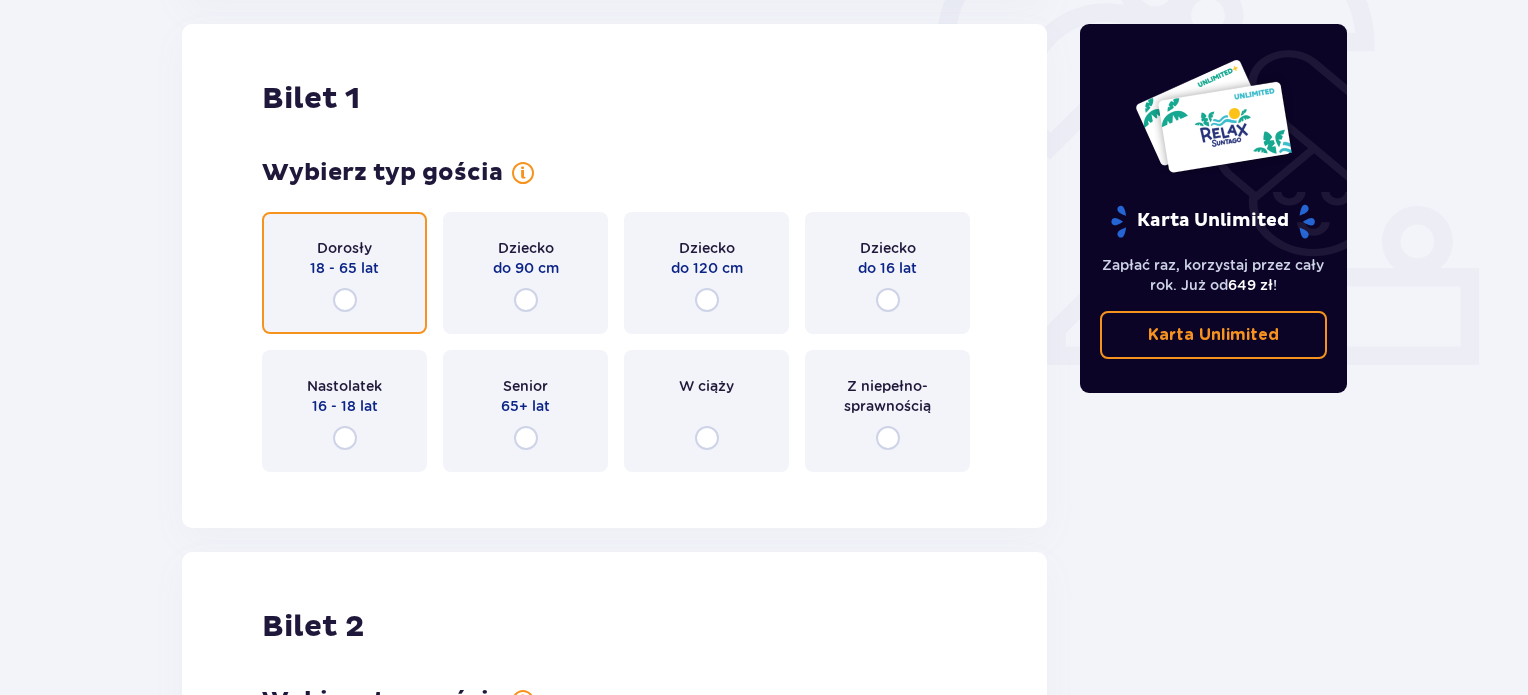 click at bounding box center [345, 300] 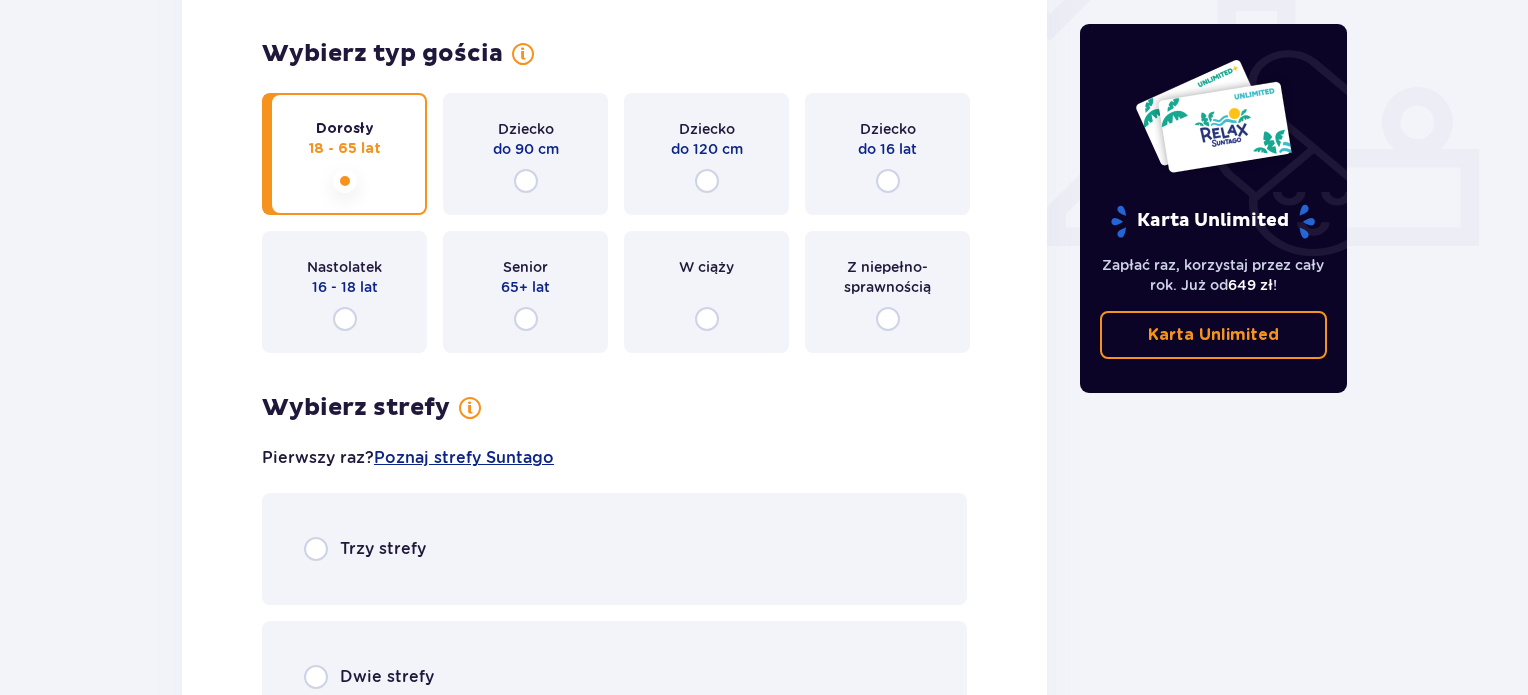 scroll, scrollTop: 756, scrollLeft: 0, axis: vertical 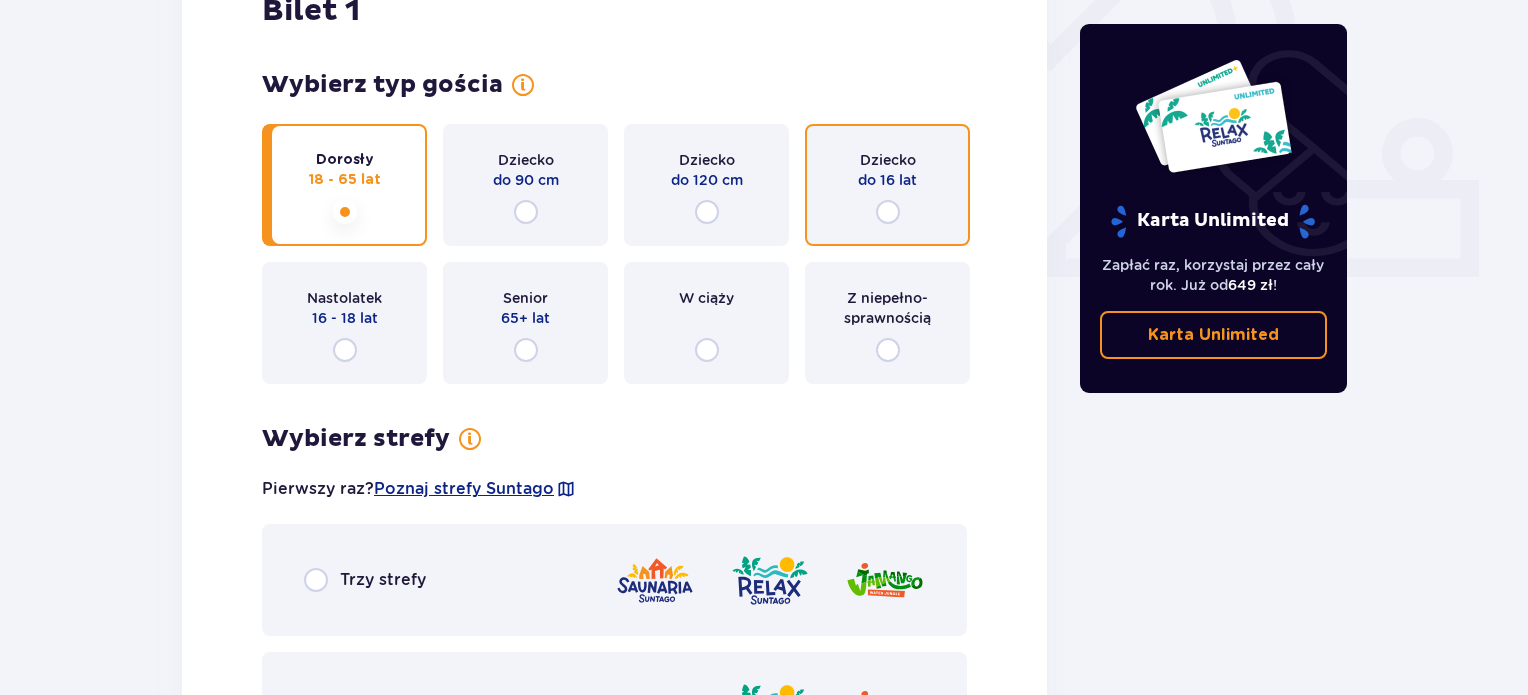 click at bounding box center [888, 212] 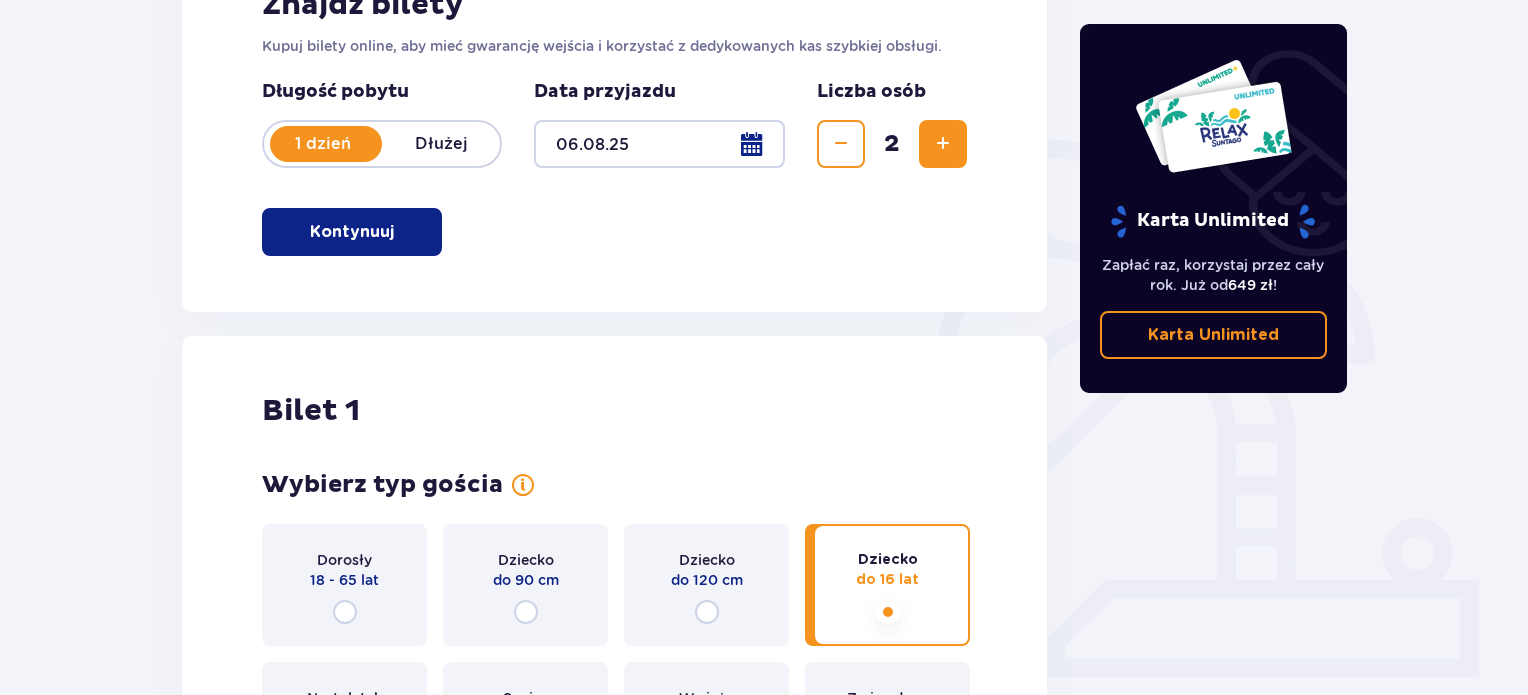 scroll, scrollTop: 456, scrollLeft: 0, axis: vertical 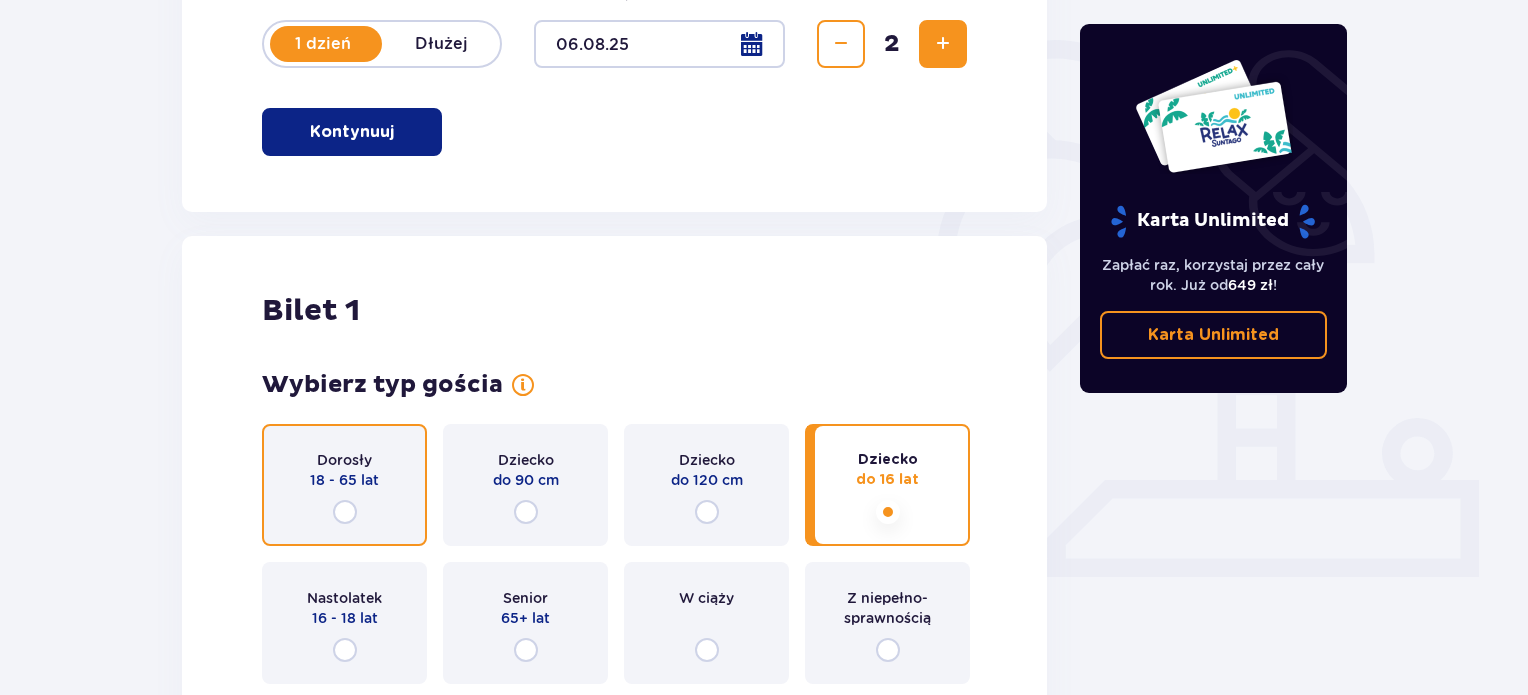 click at bounding box center [345, 512] 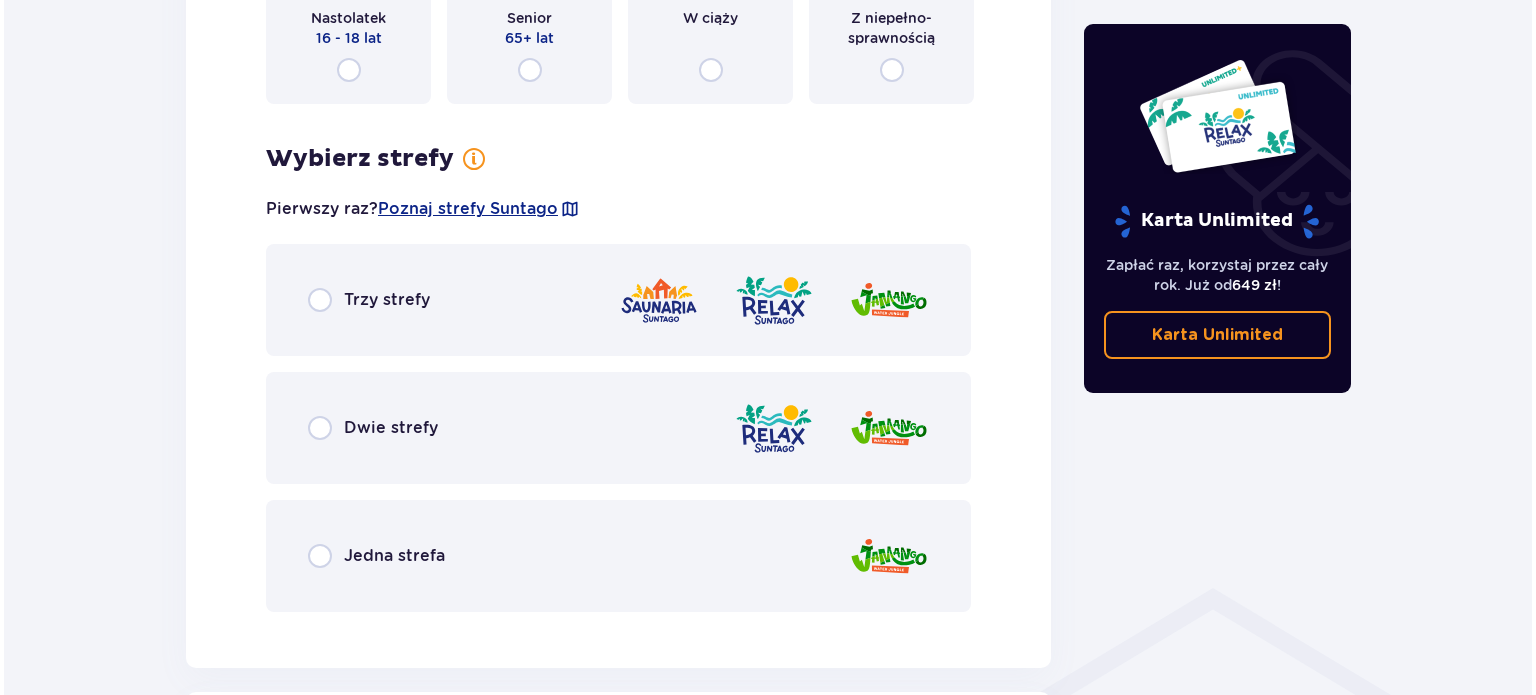 scroll, scrollTop: 956, scrollLeft: 0, axis: vertical 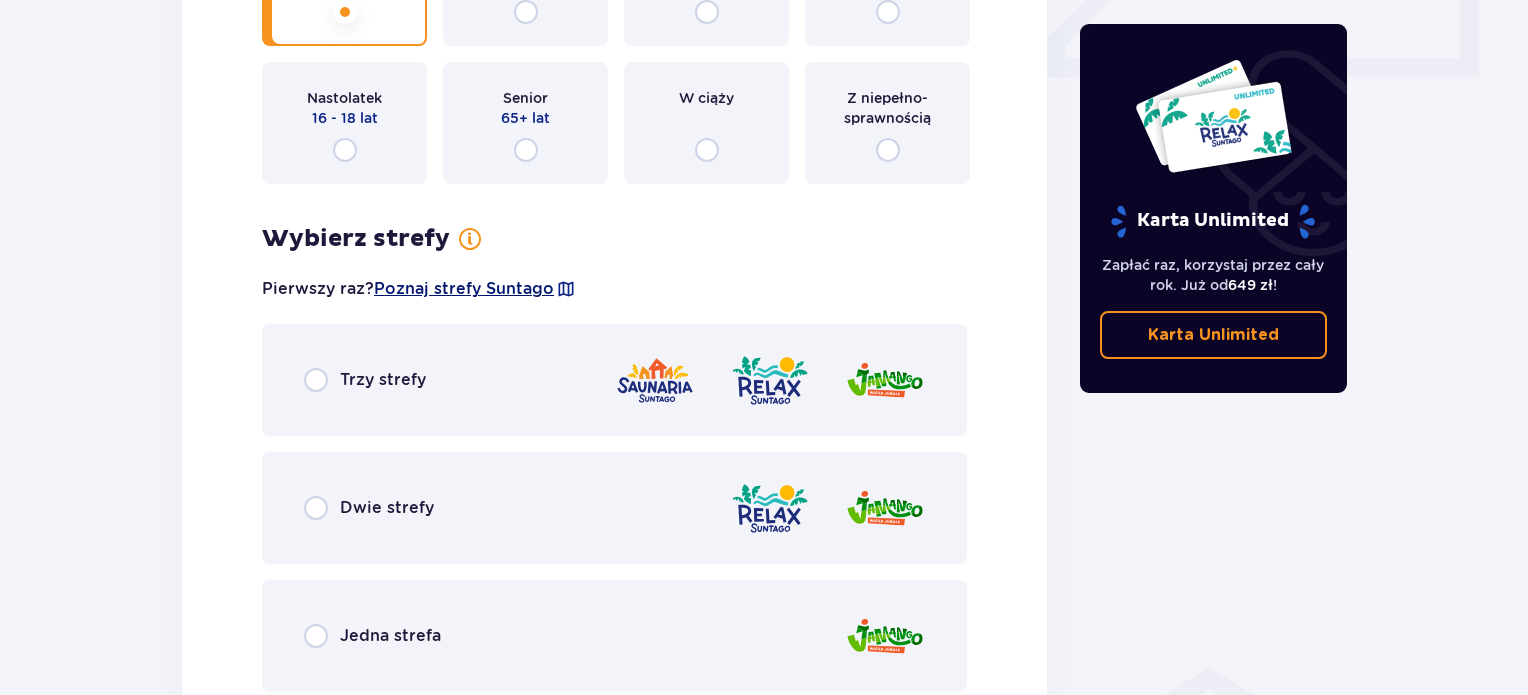 click on "Poznaj strefy Suntago" at bounding box center (464, 289) 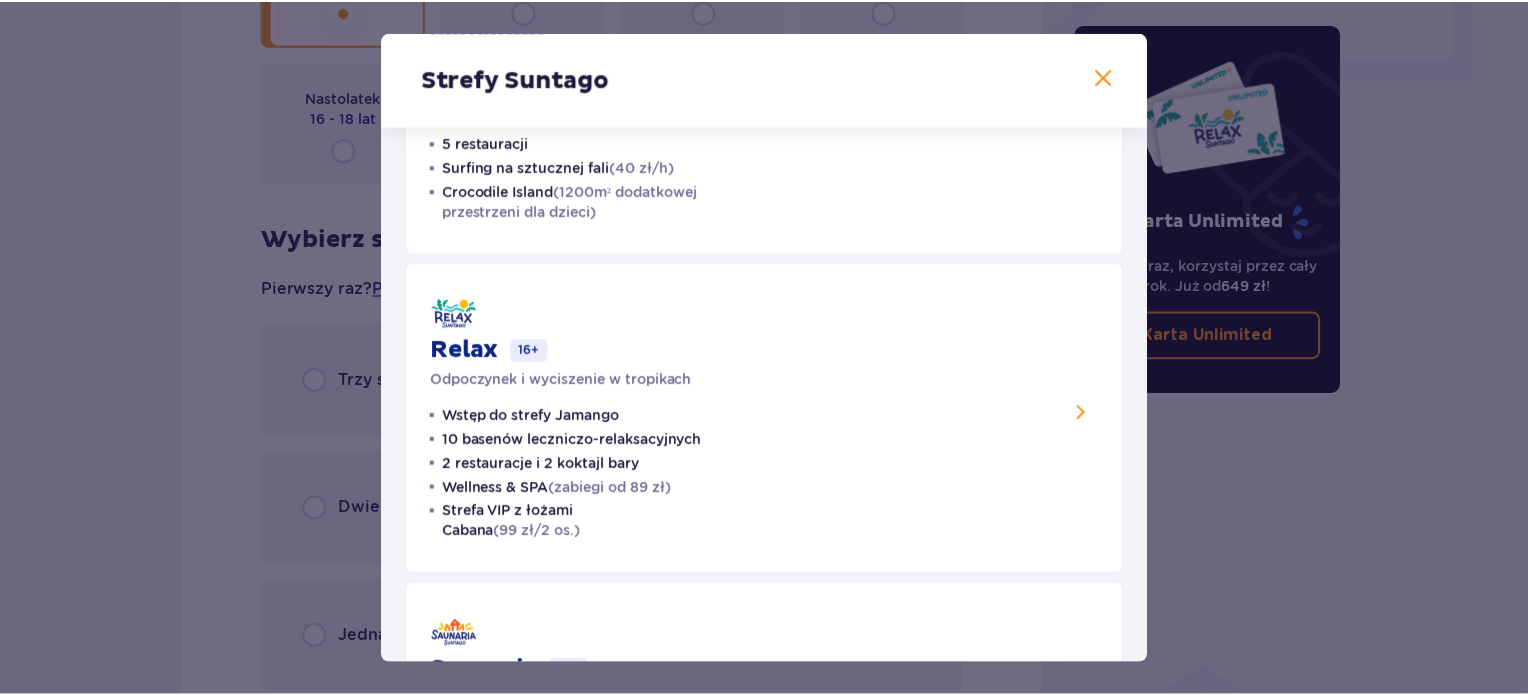 scroll, scrollTop: 53, scrollLeft: 0, axis: vertical 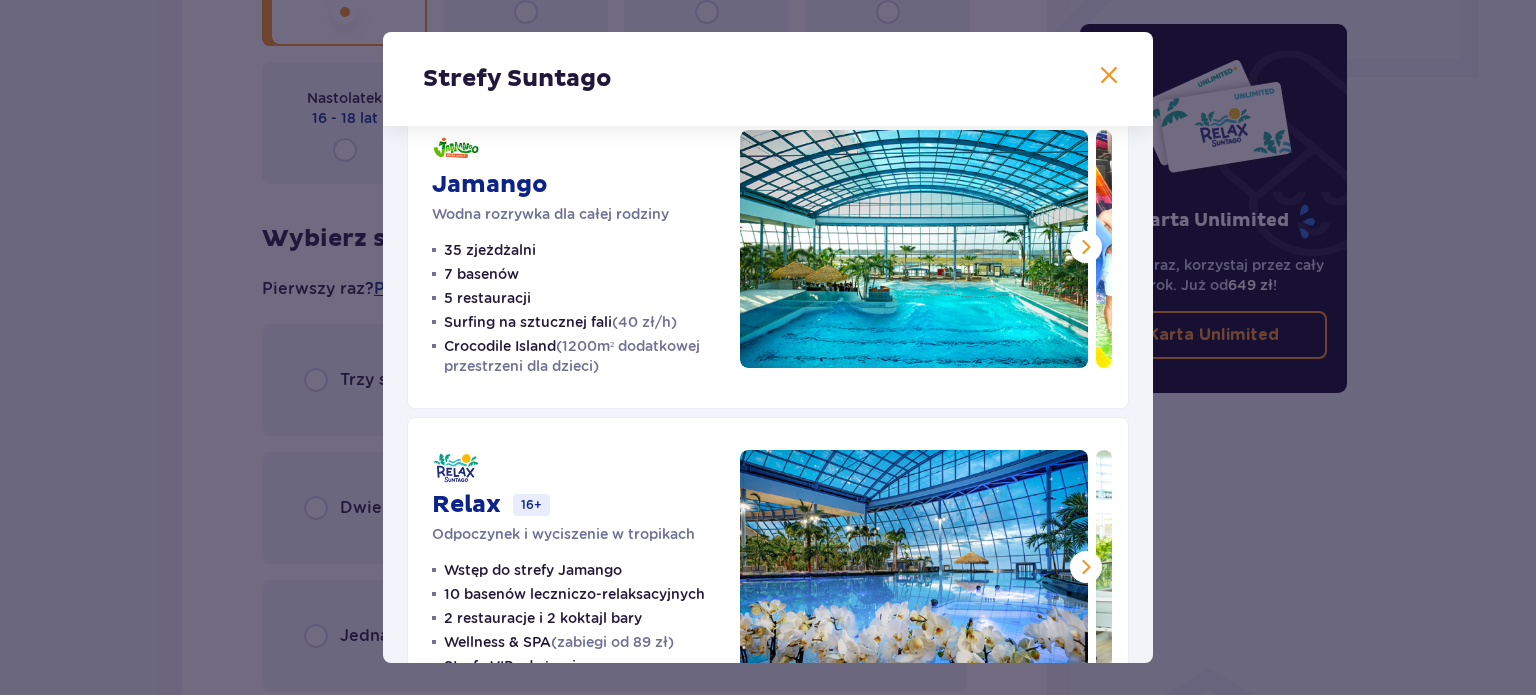 click at bounding box center (1109, 76) 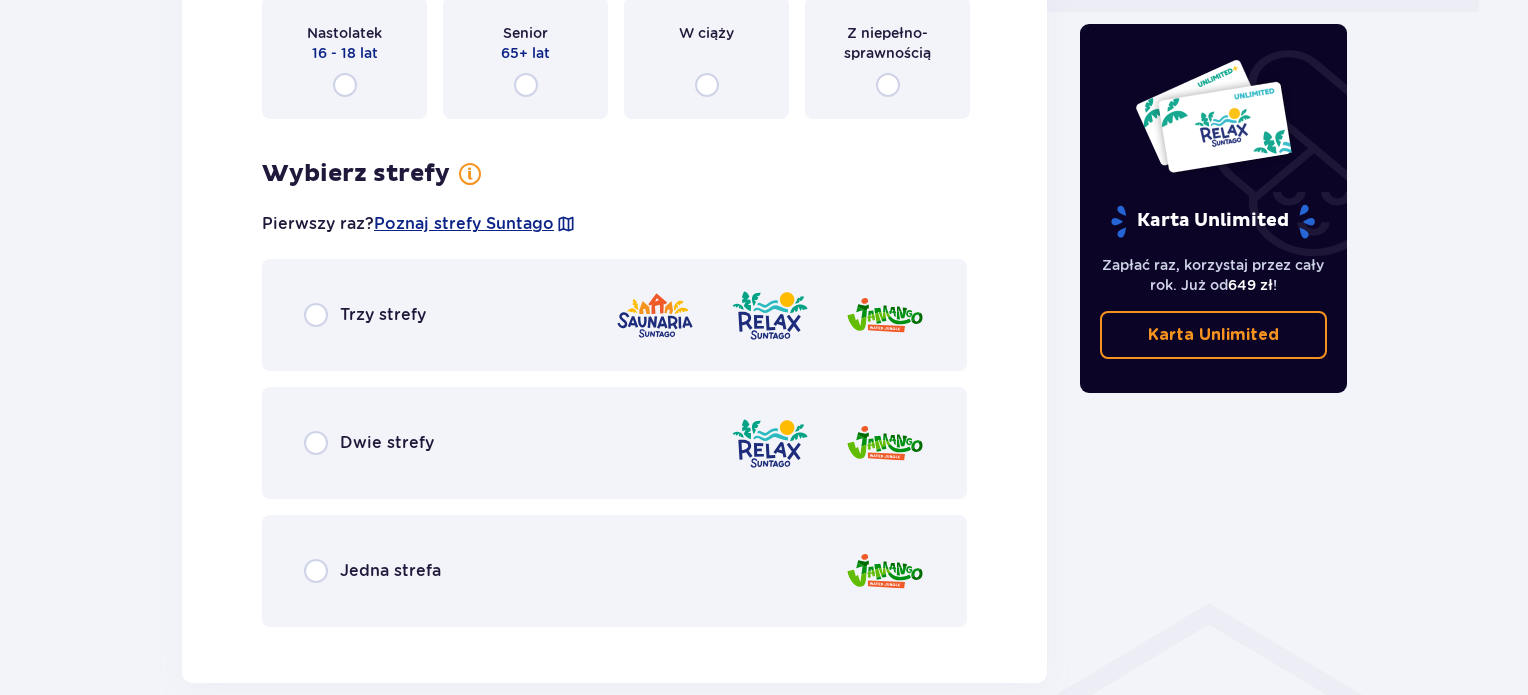 scroll, scrollTop: 1056, scrollLeft: 0, axis: vertical 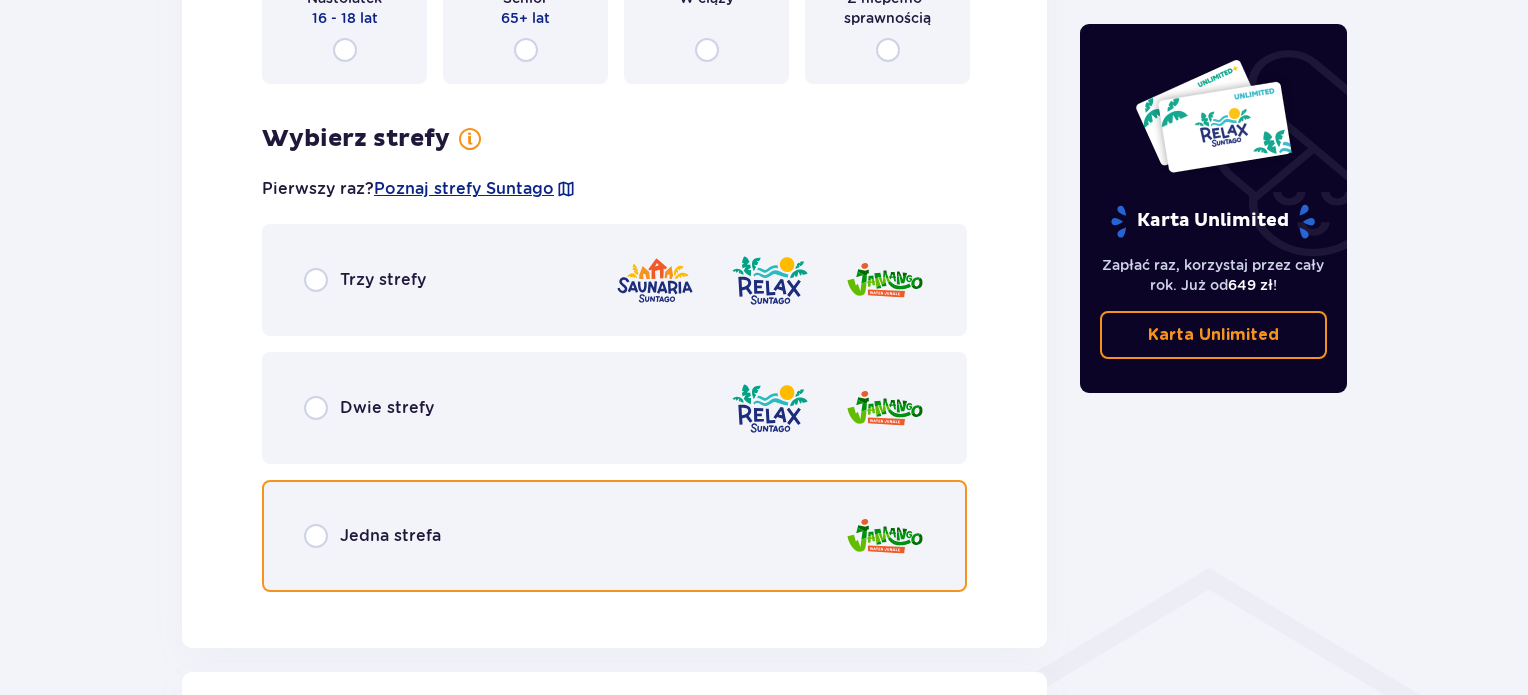 click at bounding box center (316, 536) 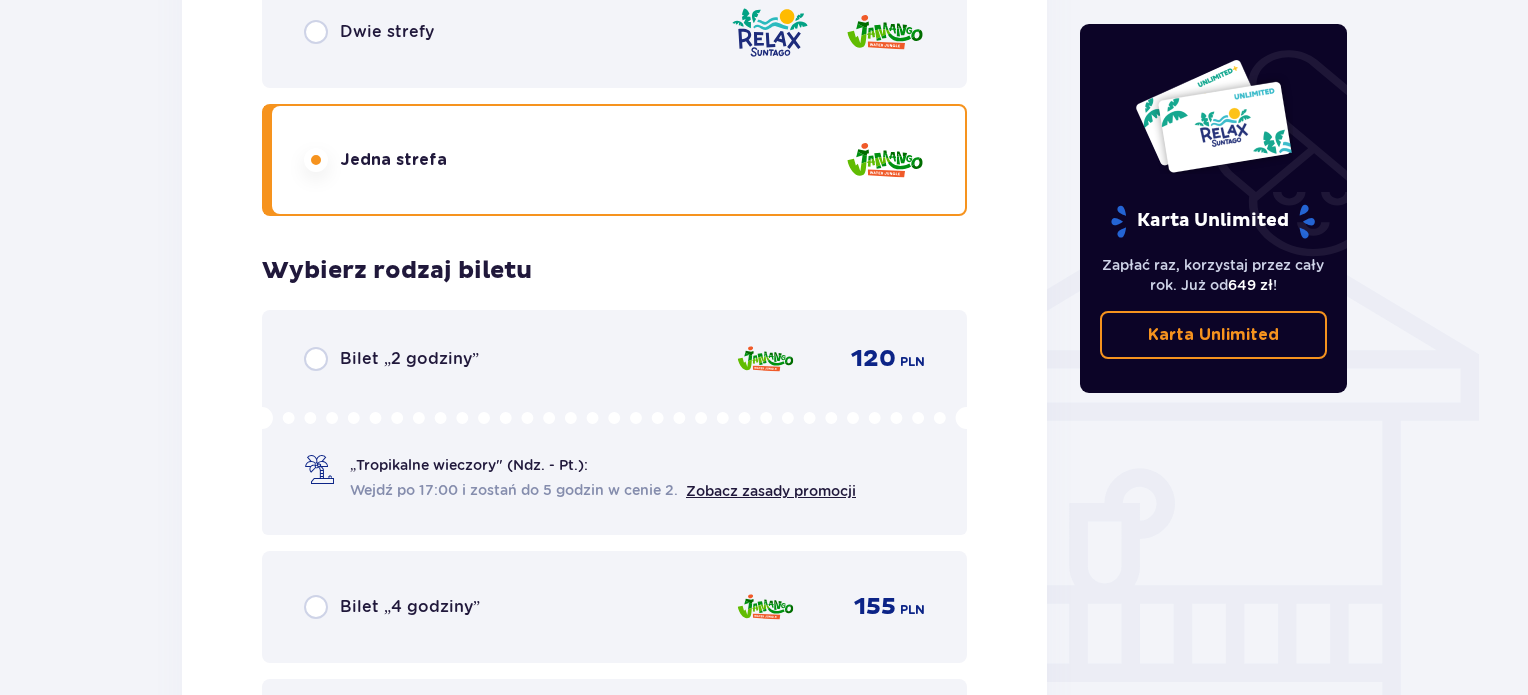 scroll, scrollTop: 1564, scrollLeft: 0, axis: vertical 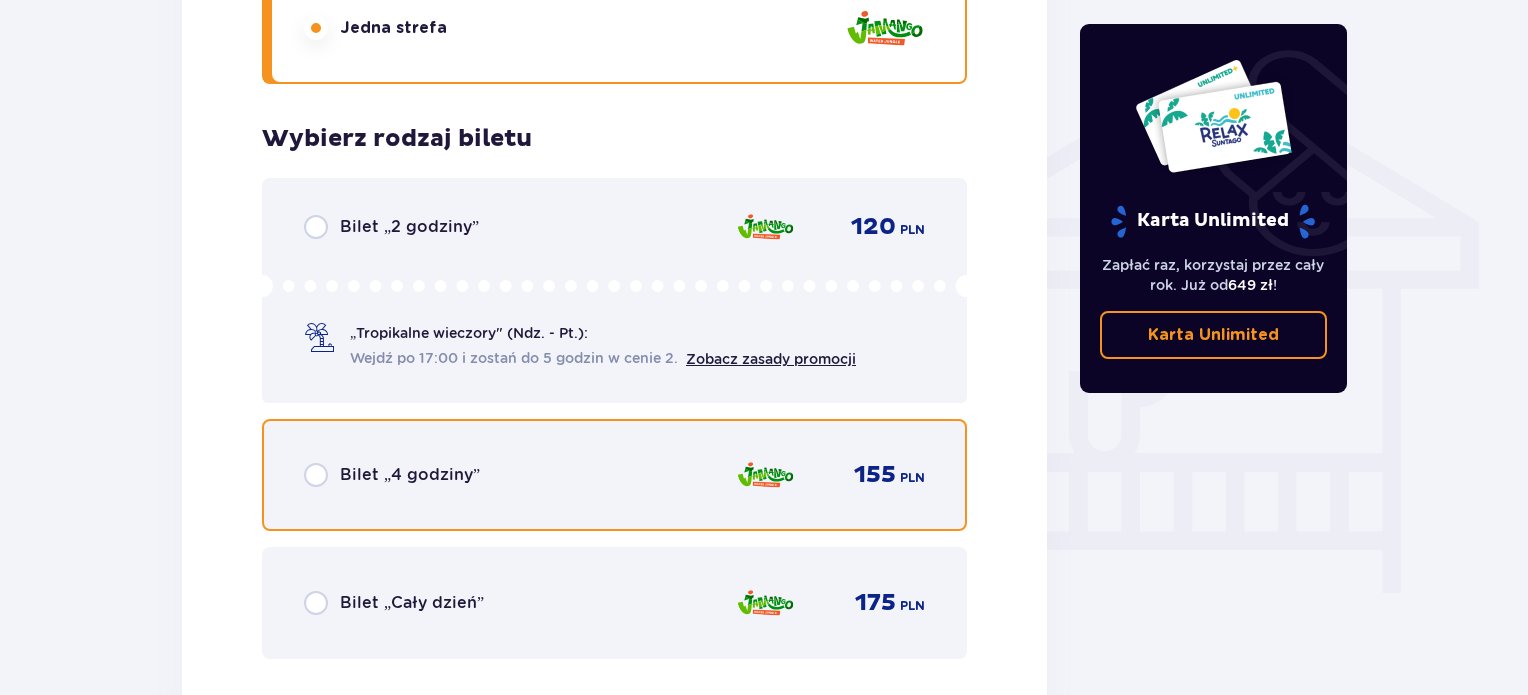 click at bounding box center (316, 475) 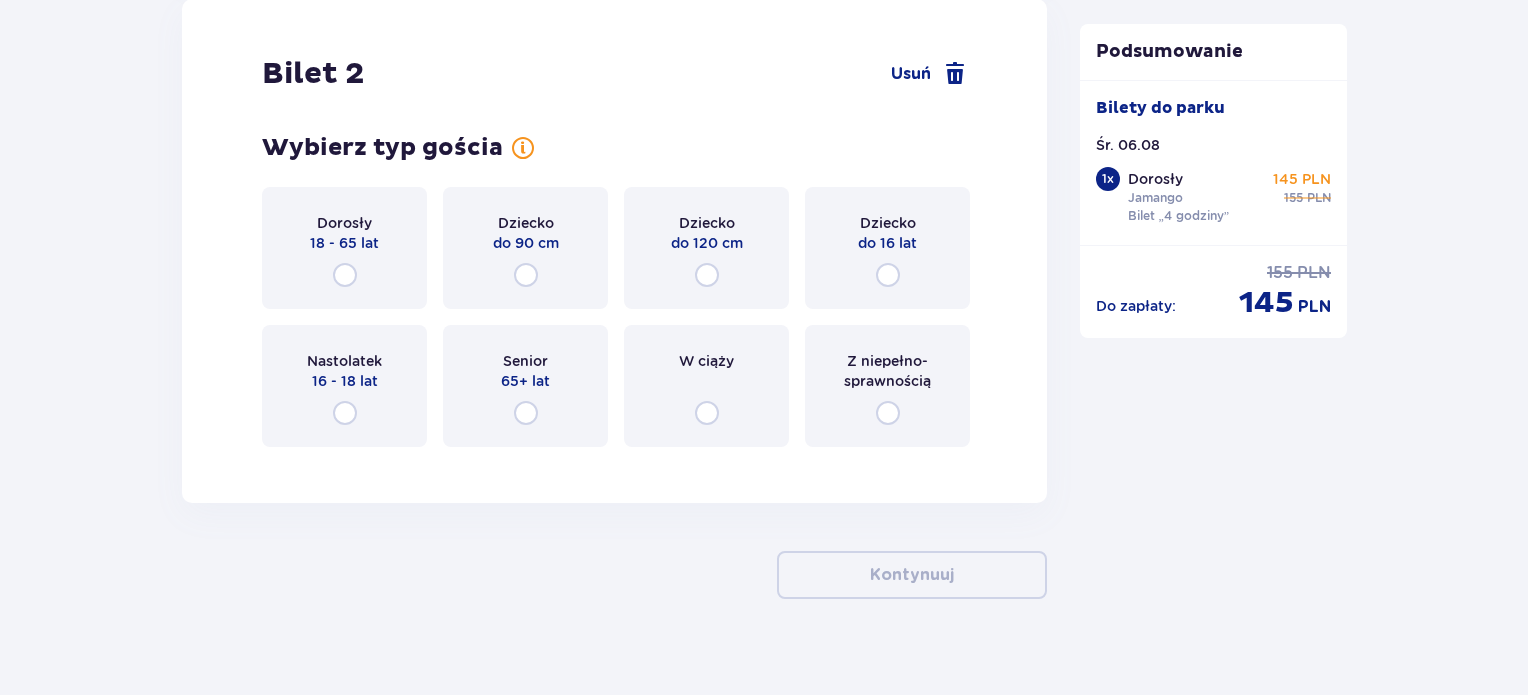 scroll, scrollTop: 2327, scrollLeft: 0, axis: vertical 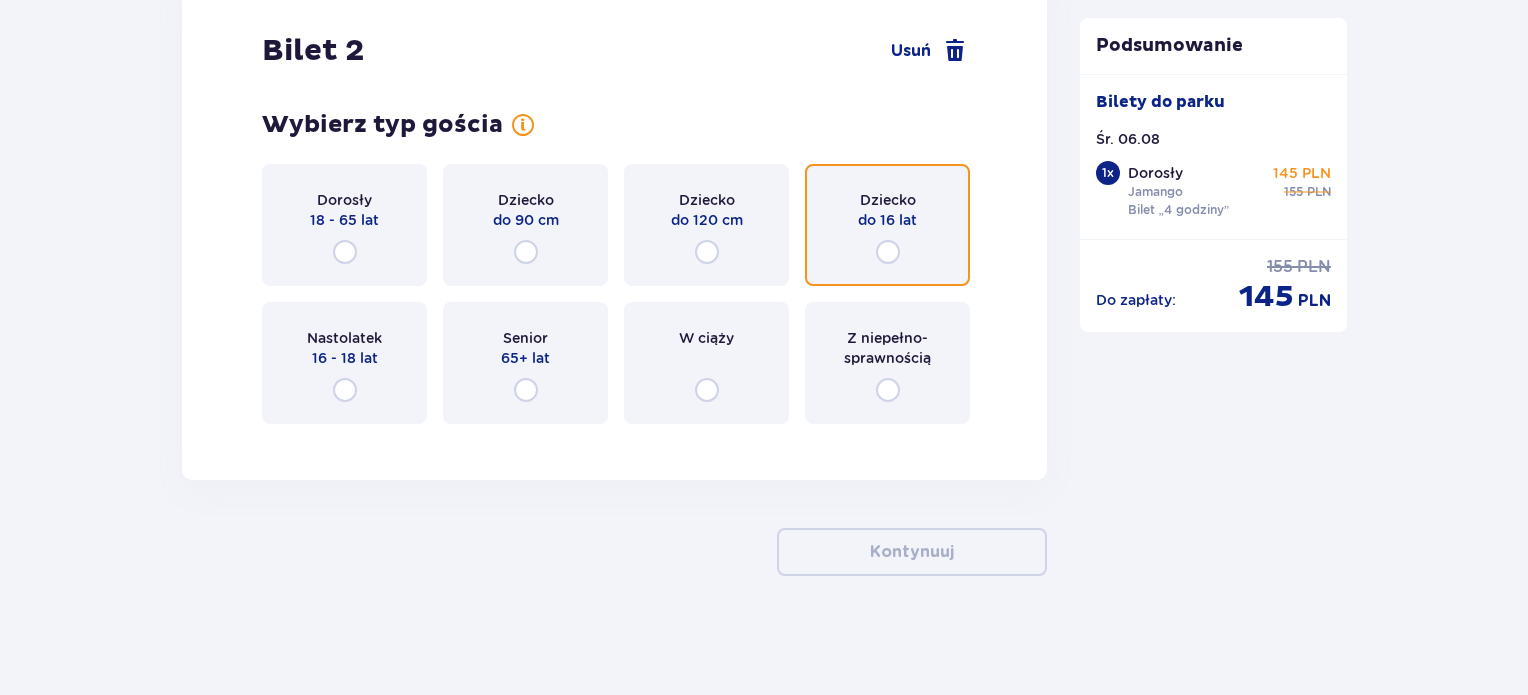 click at bounding box center [888, 252] 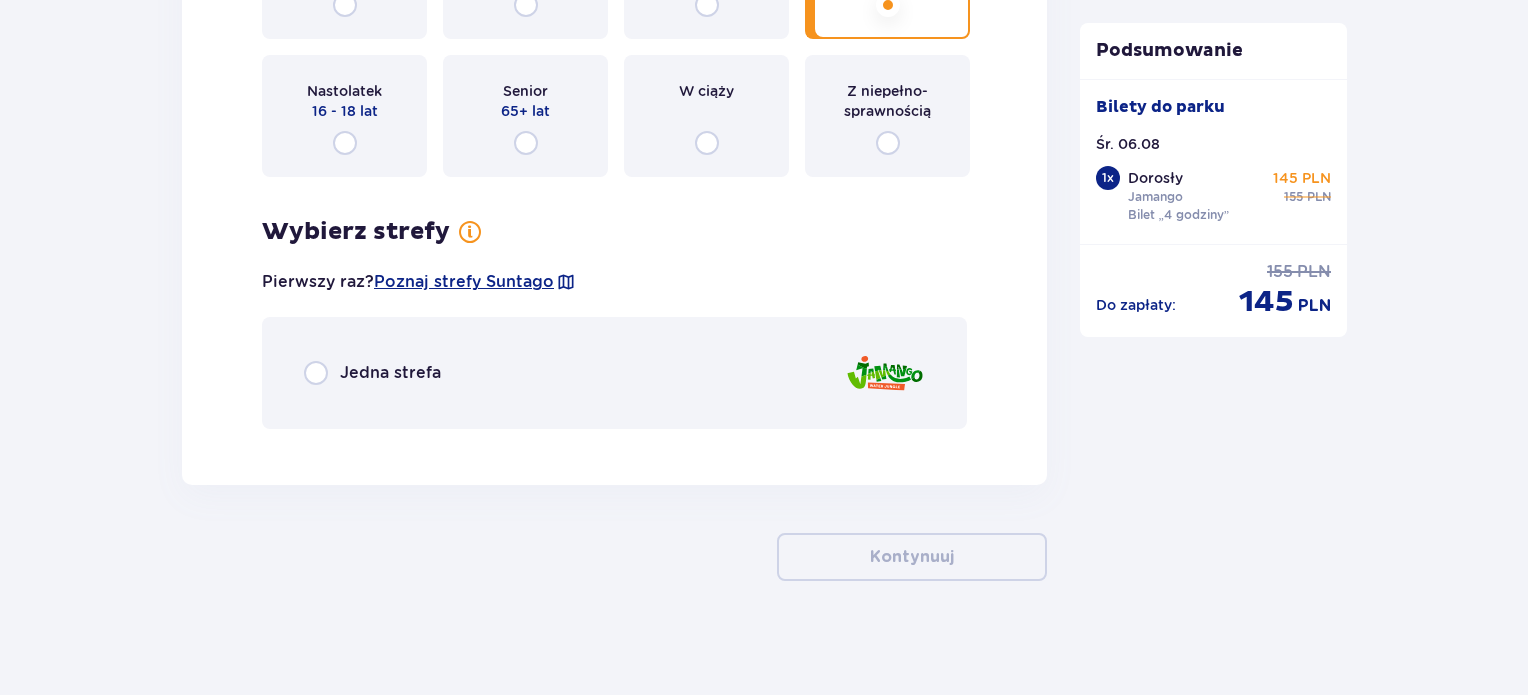scroll, scrollTop: 2579, scrollLeft: 0, axis: vertical 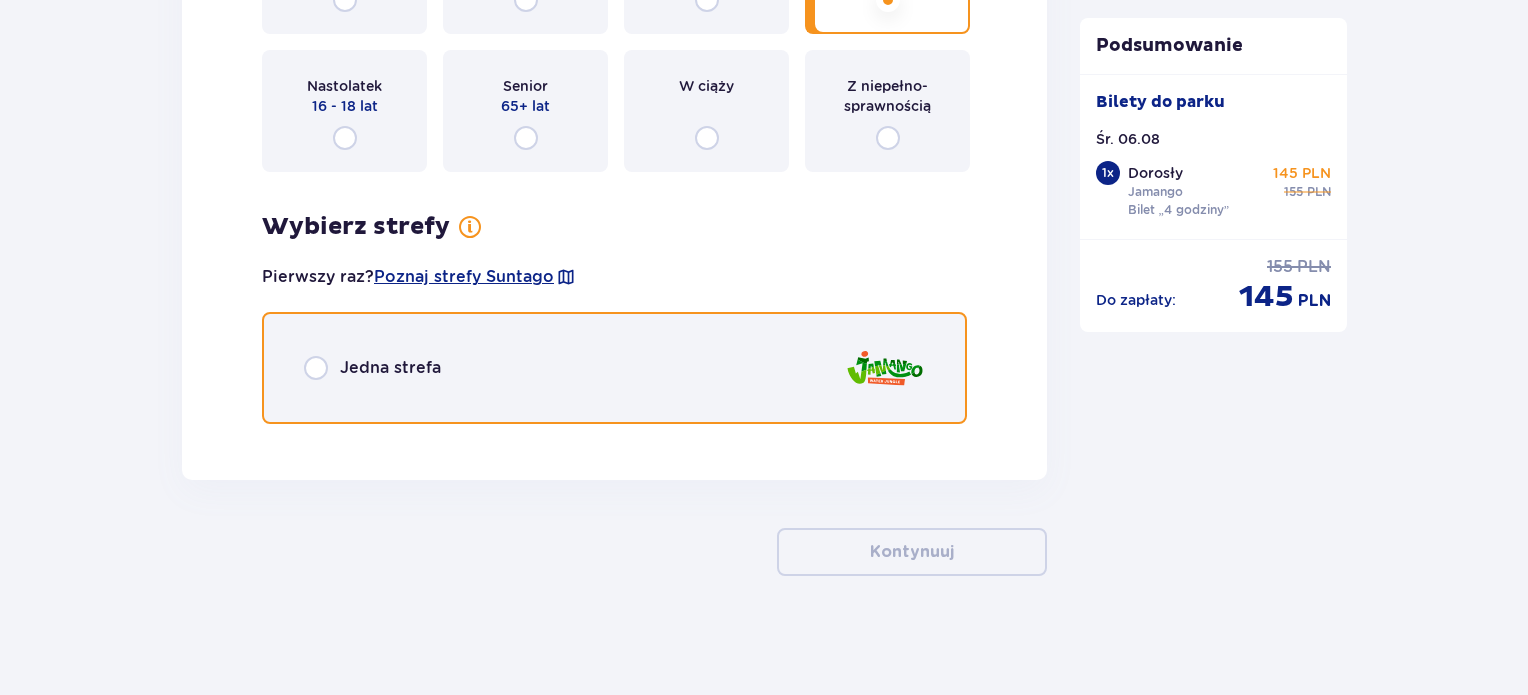 click at bounding box center (316, 368) 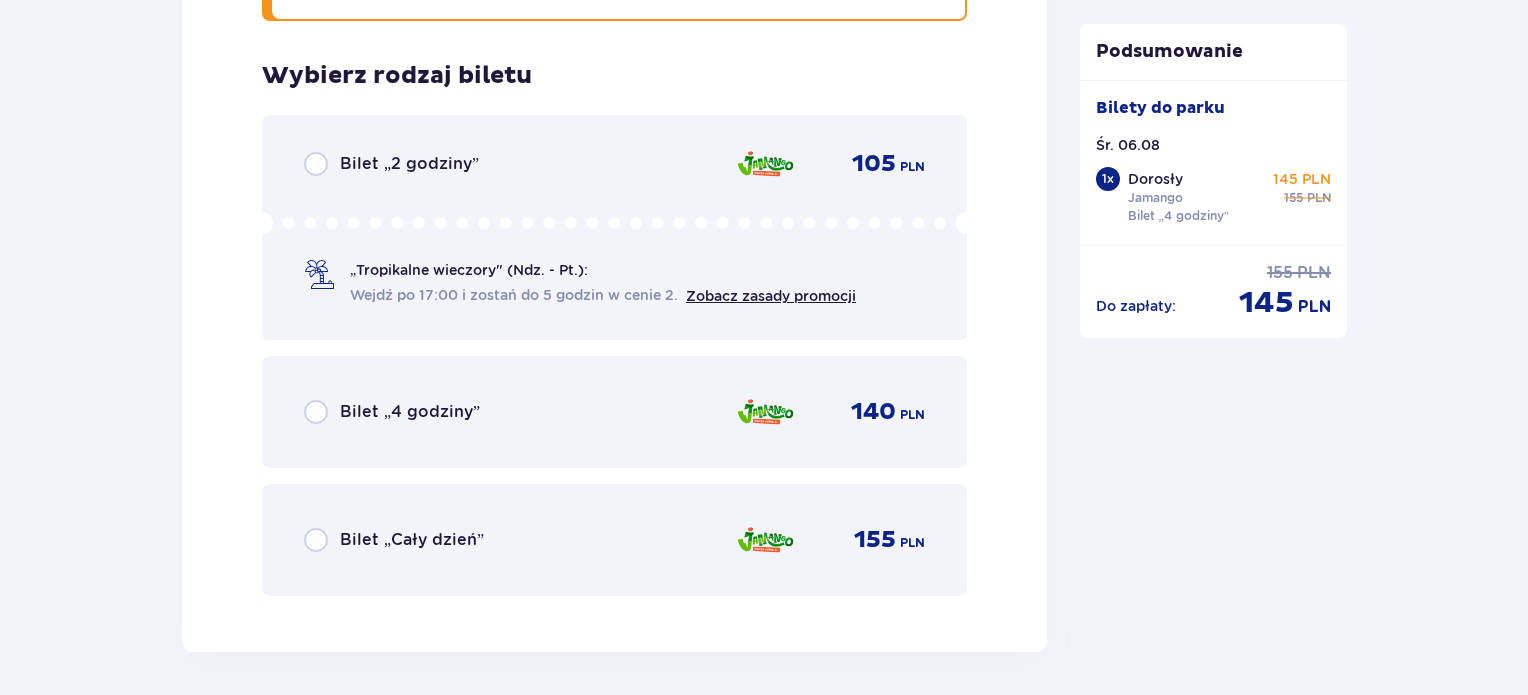 scroll, scrollTop: 3018, scrollLeft: 0, axis: vertical 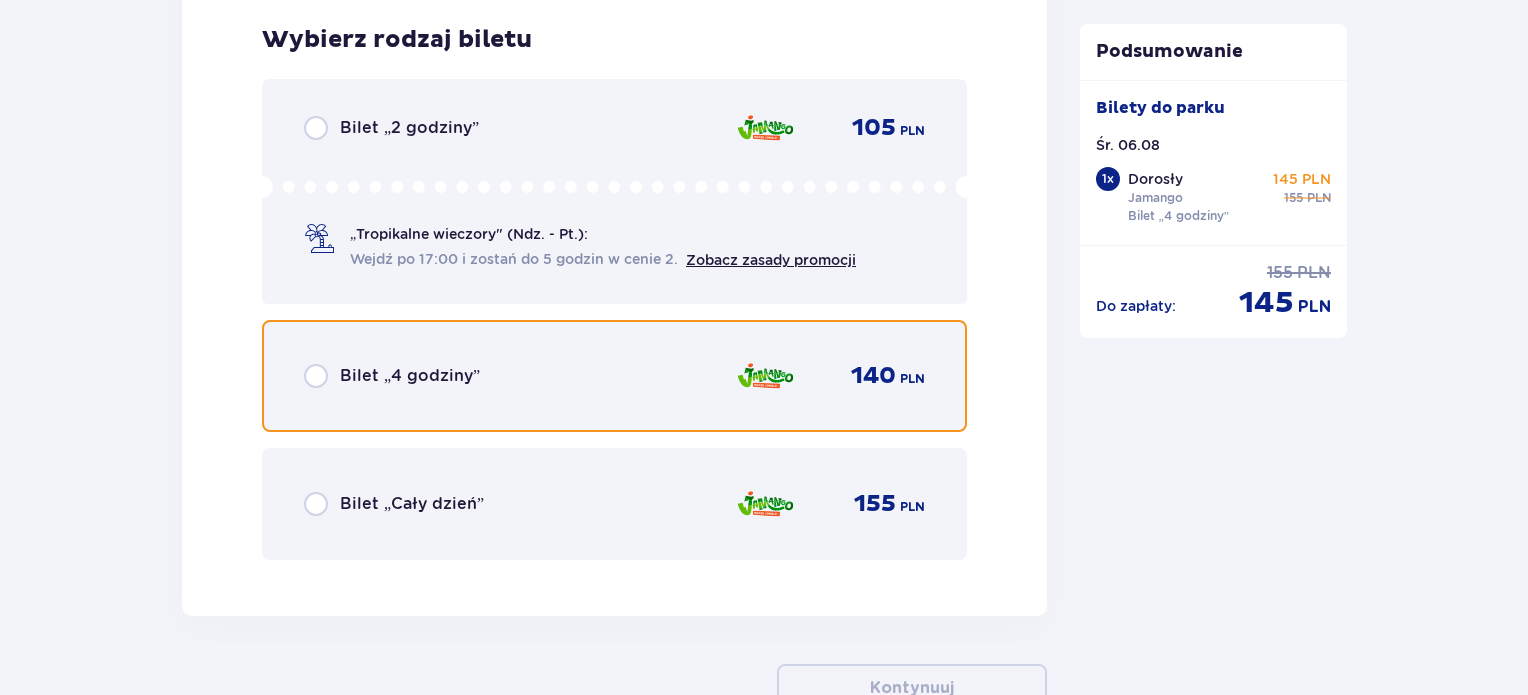 click at bounding box center (316, 376) 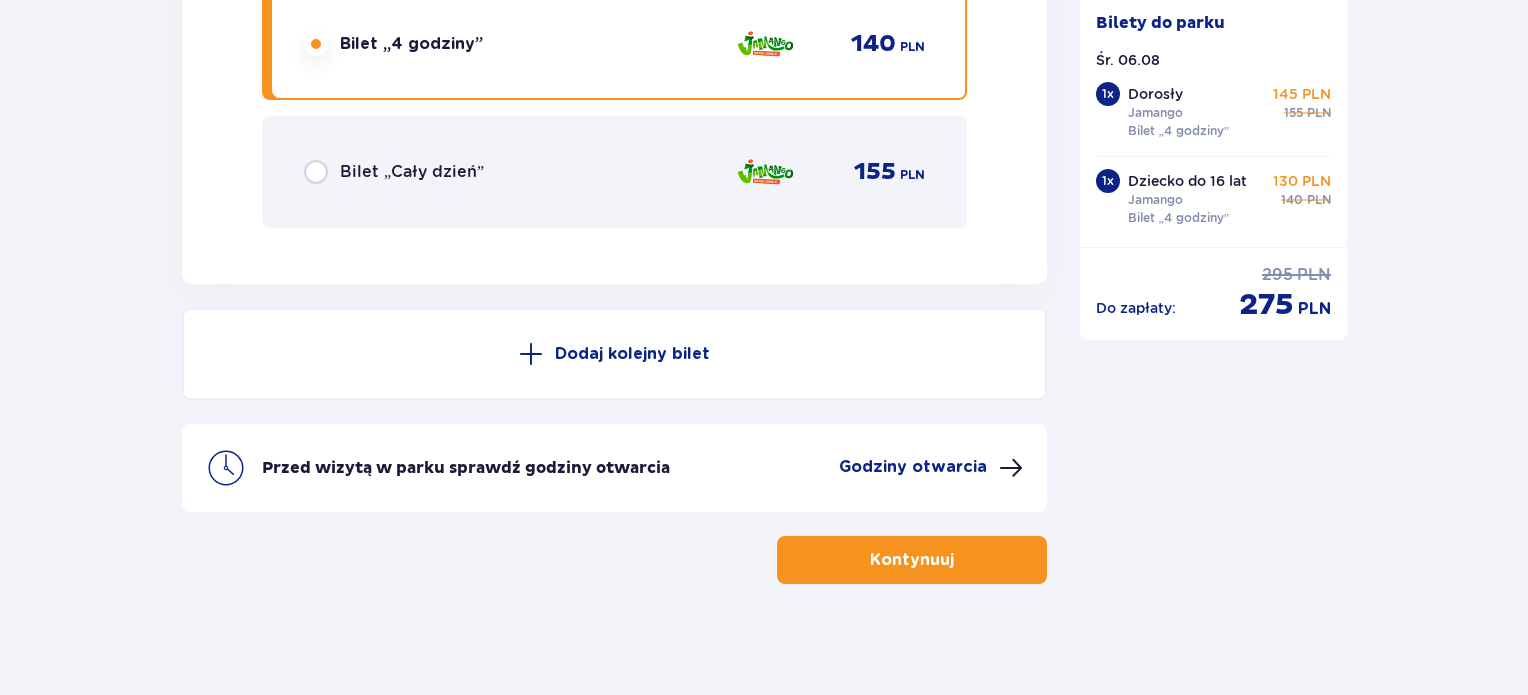 scroll, scrollTop: 3356, scrollLeft: 0, axis: vertical 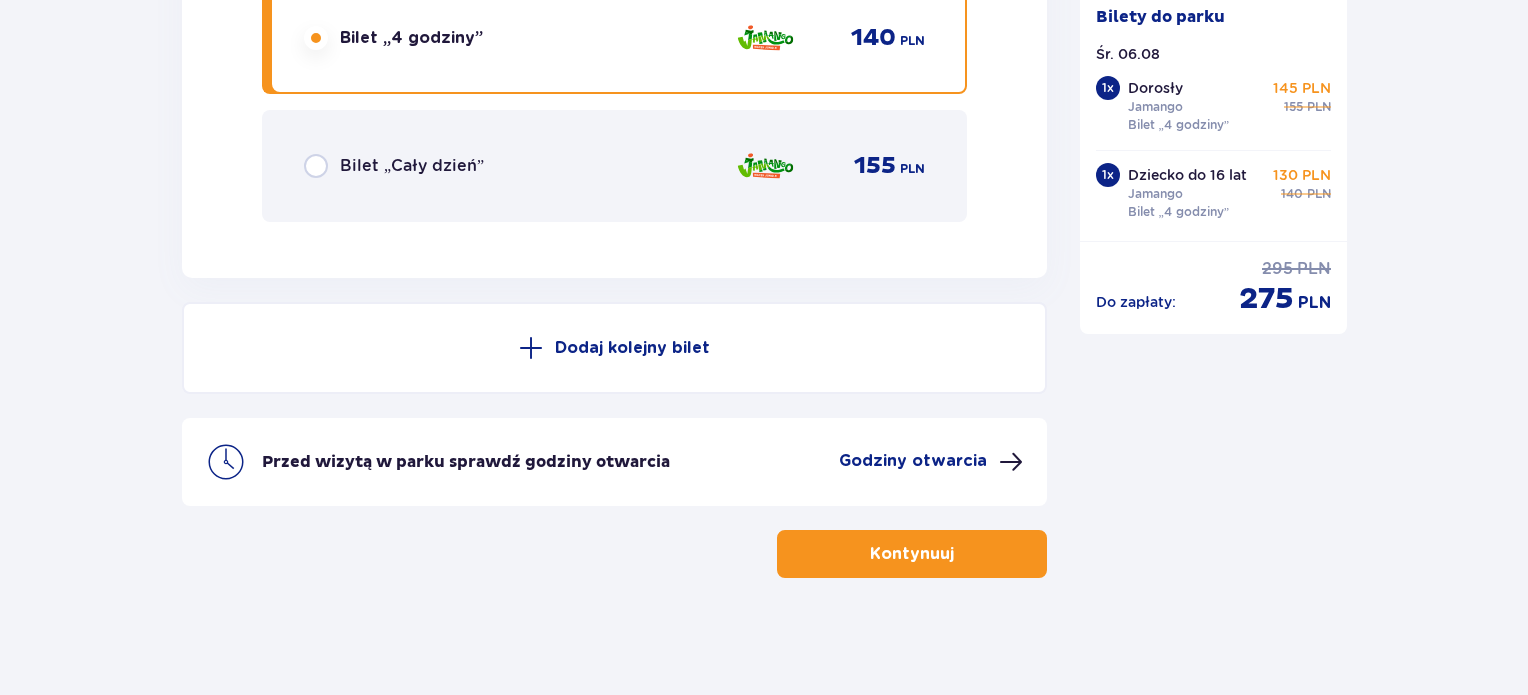 click on "Godziny otwarcia" at bounding box center (913, 461) 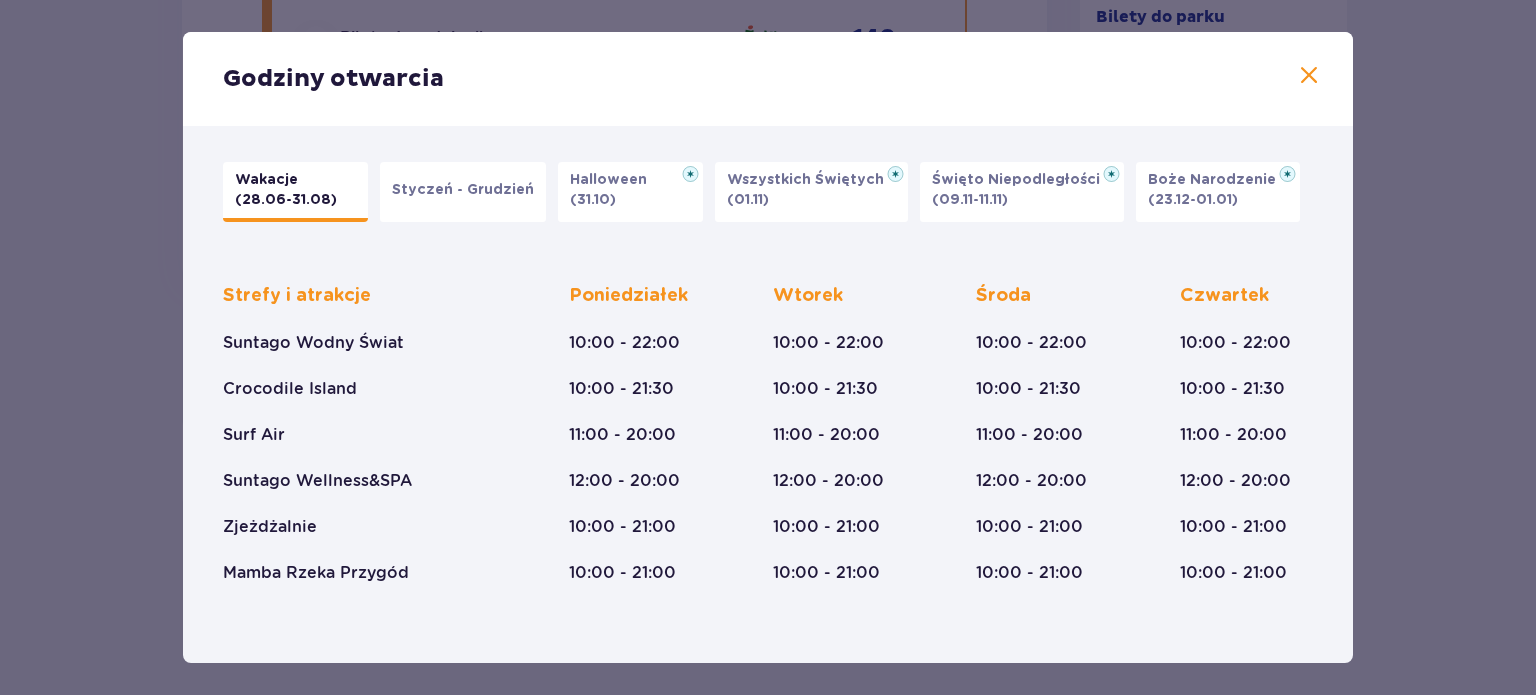 click at bounding box center [1309, 76] 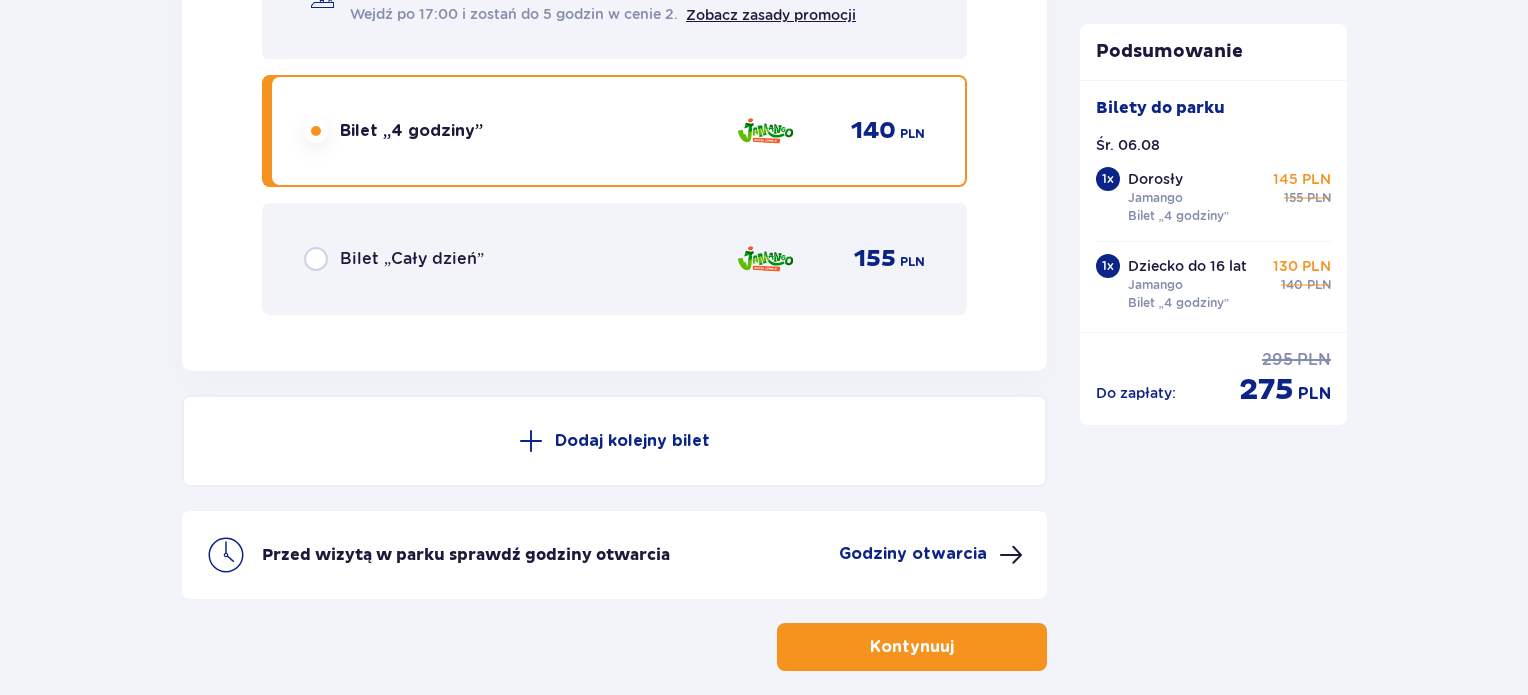 scroll, scrollTop: 3356, scrollLeft: 0, axis: vertical 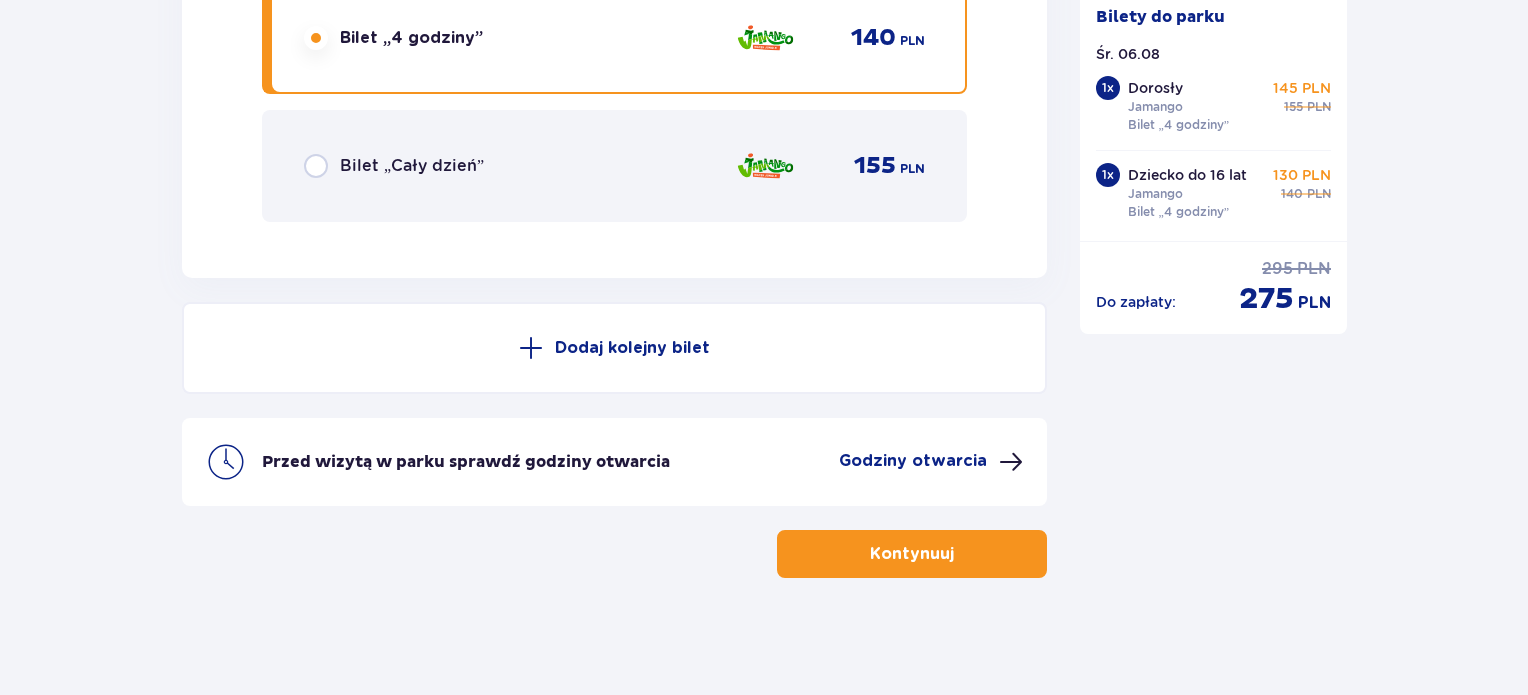 click at bounding box center (958, 554) 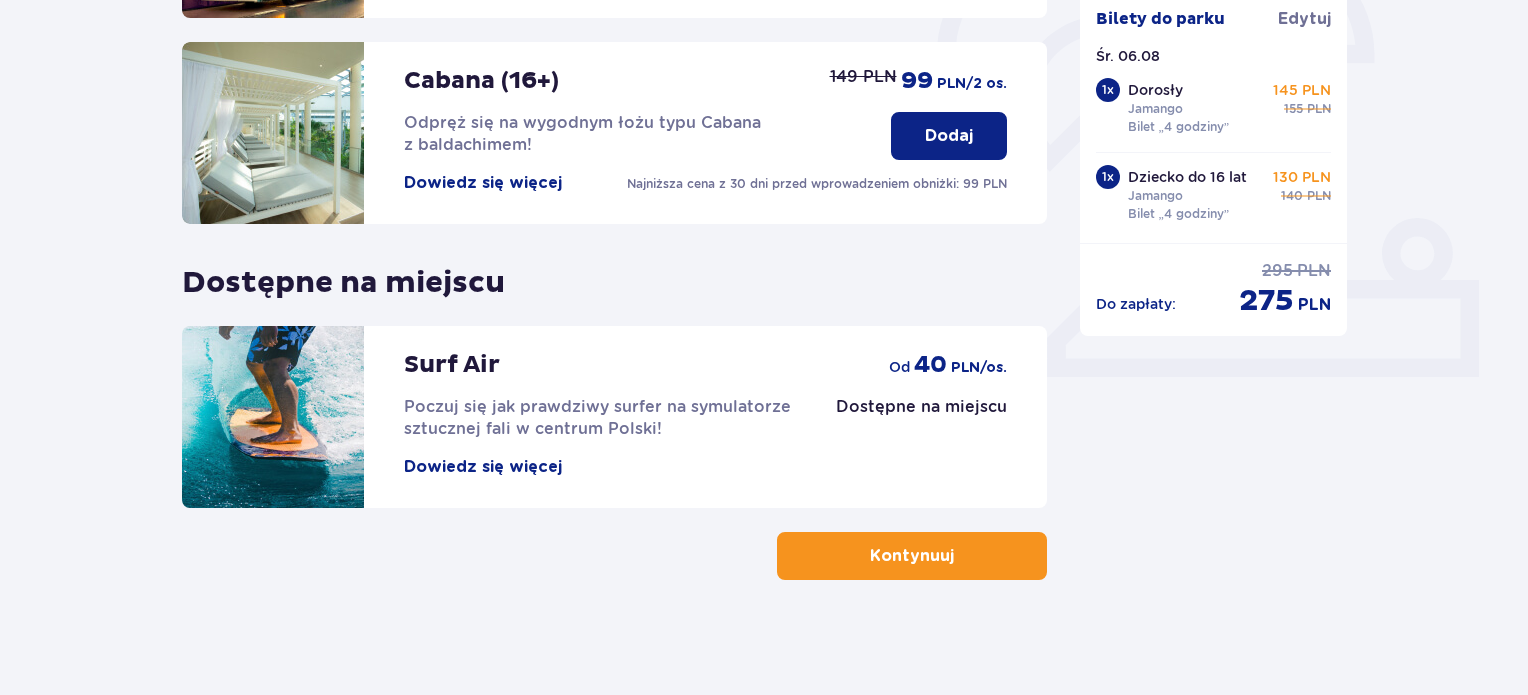 scroll, scrollTop: 660, scrollLeft: 0, axis: vertical 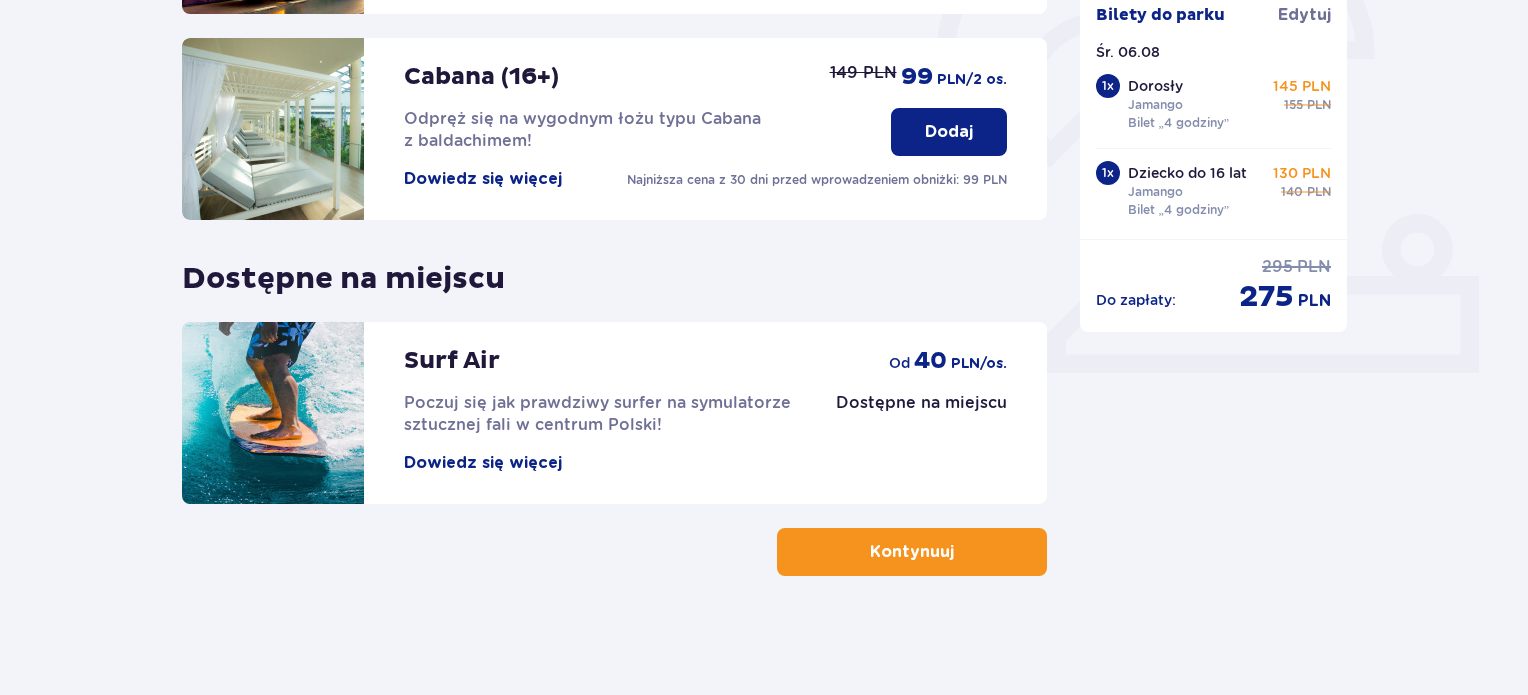click on "Kontynuuj" at bounding box center [912, 552] 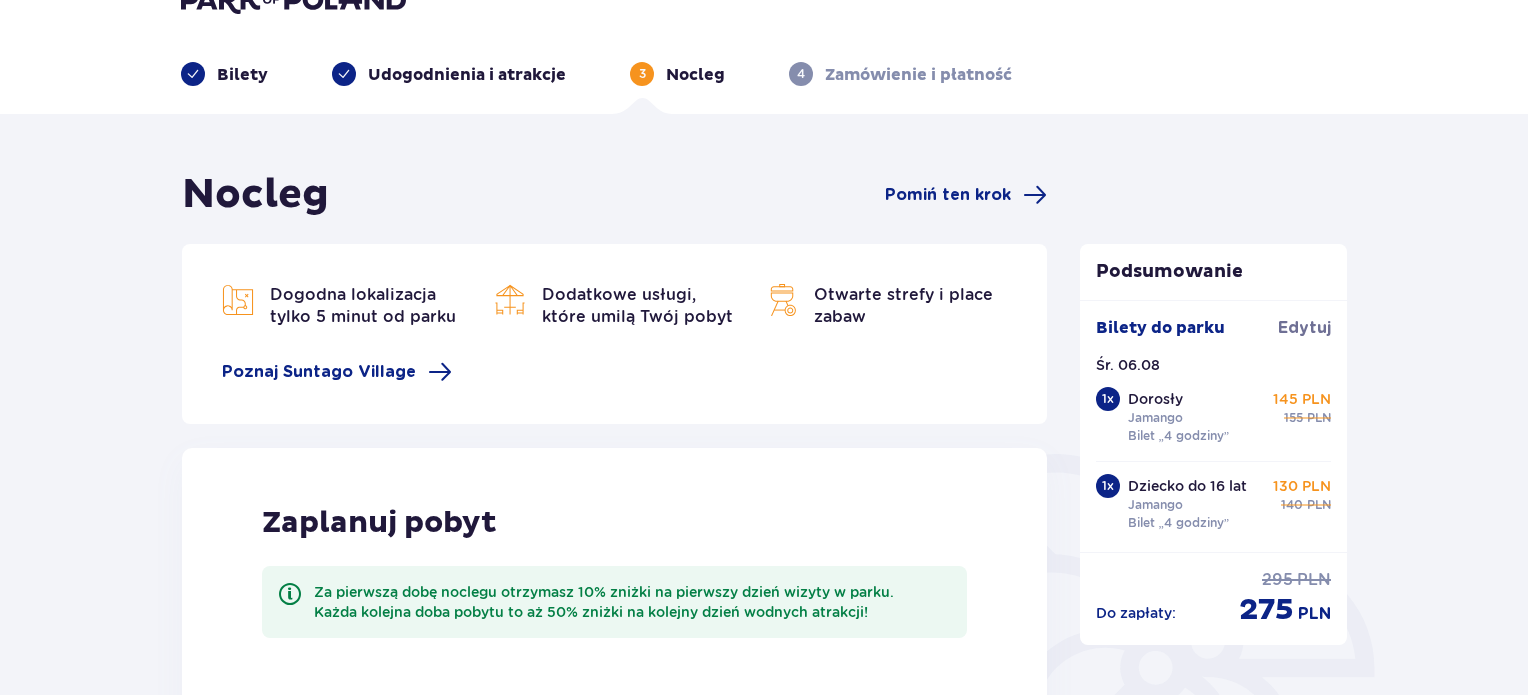 scroll, scrollTop: 0, scrollLeft: 0, axis: both 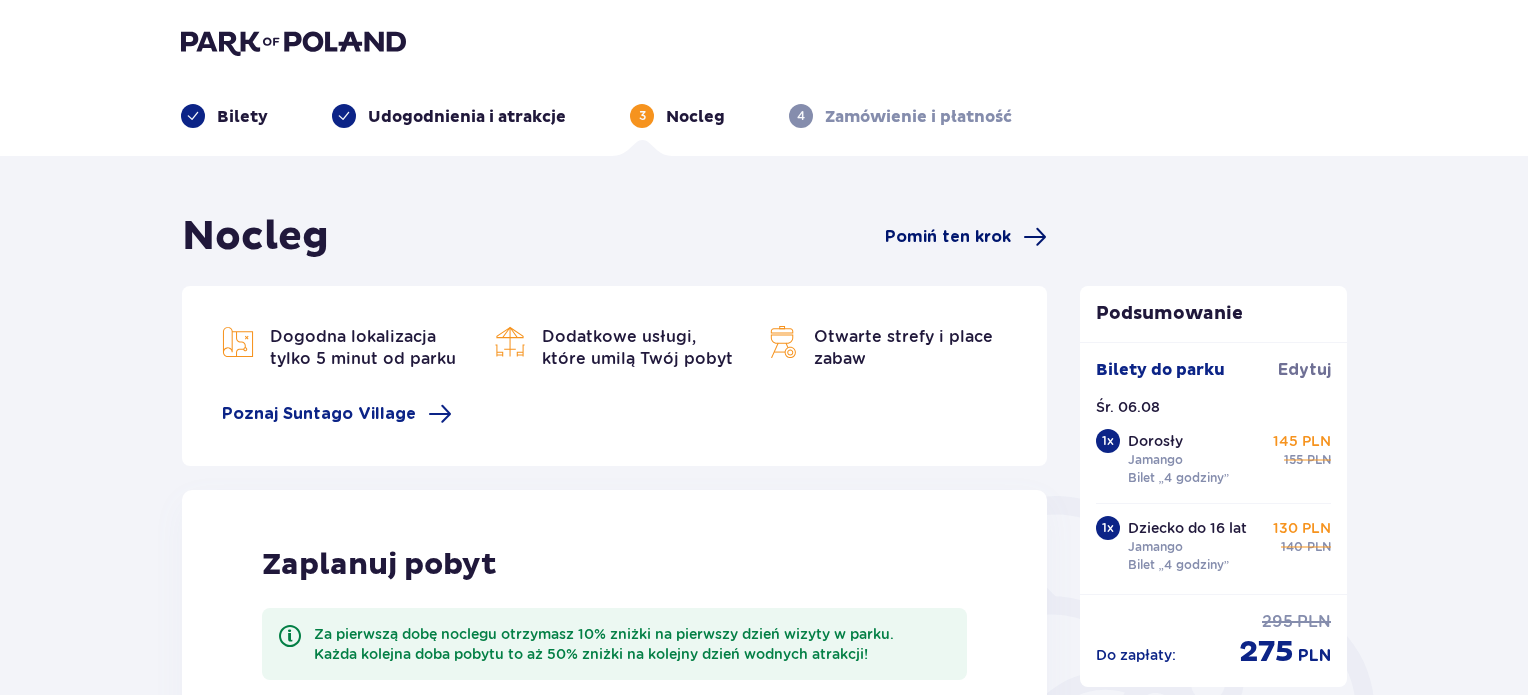click on "Pomiń ten krok" at bounding box center (948, 237) 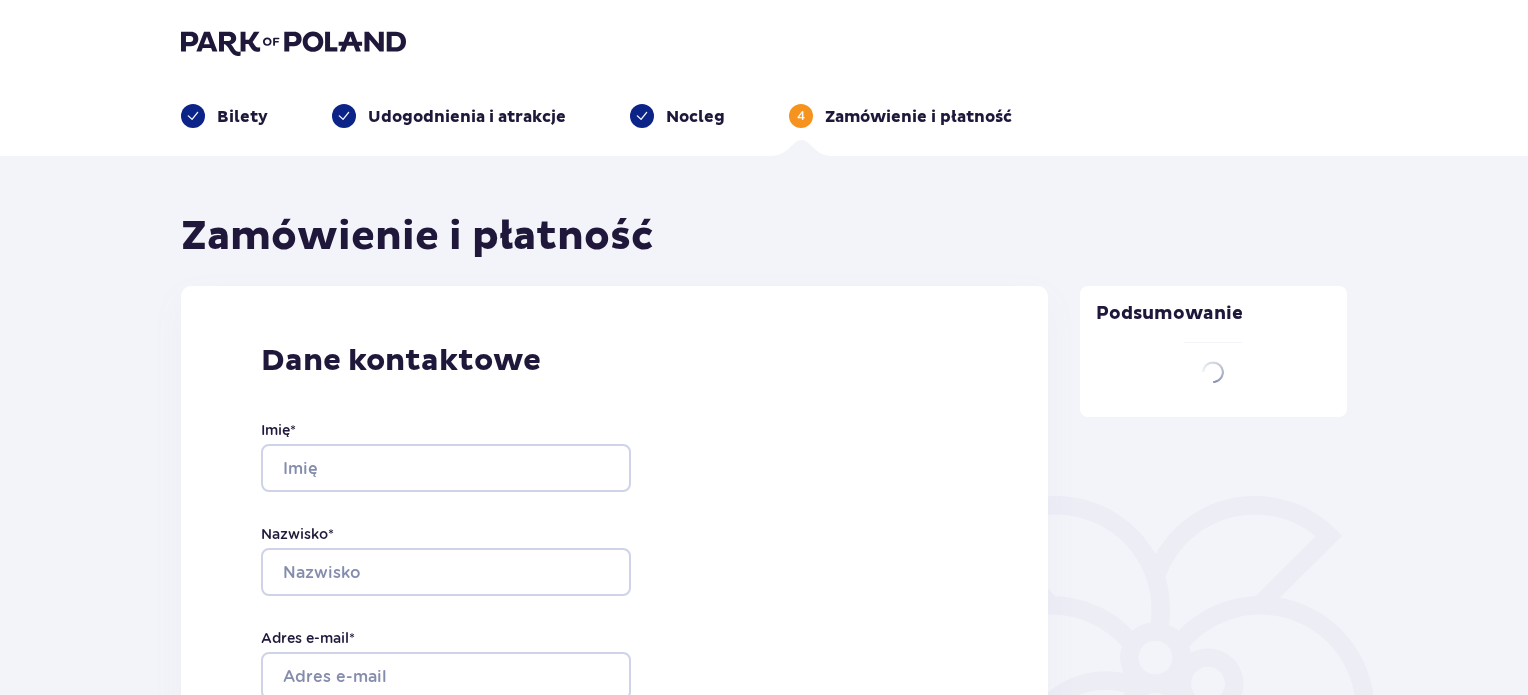 scroll, scrollTop: 200, scrollLeft: 0, axis: vertical 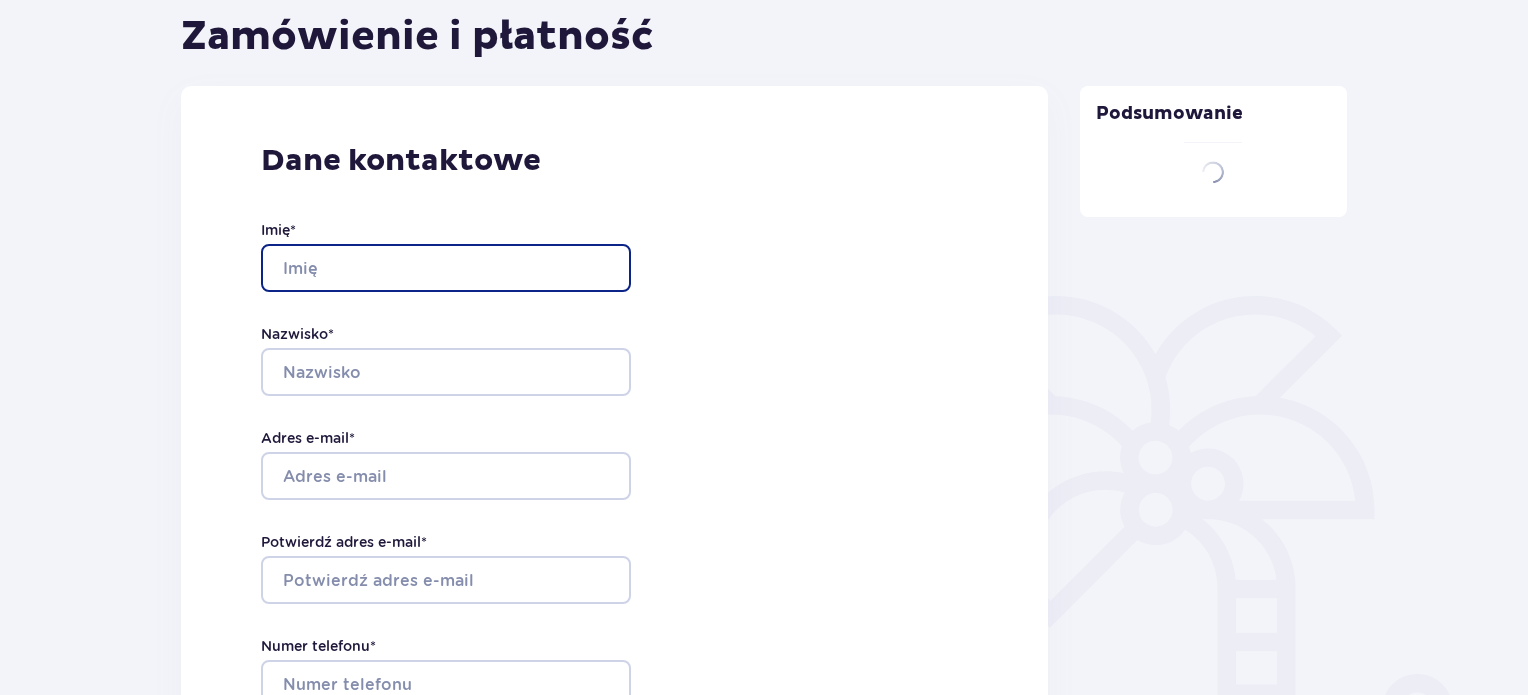 click on "Imię *" at bounding box center (446, 268) 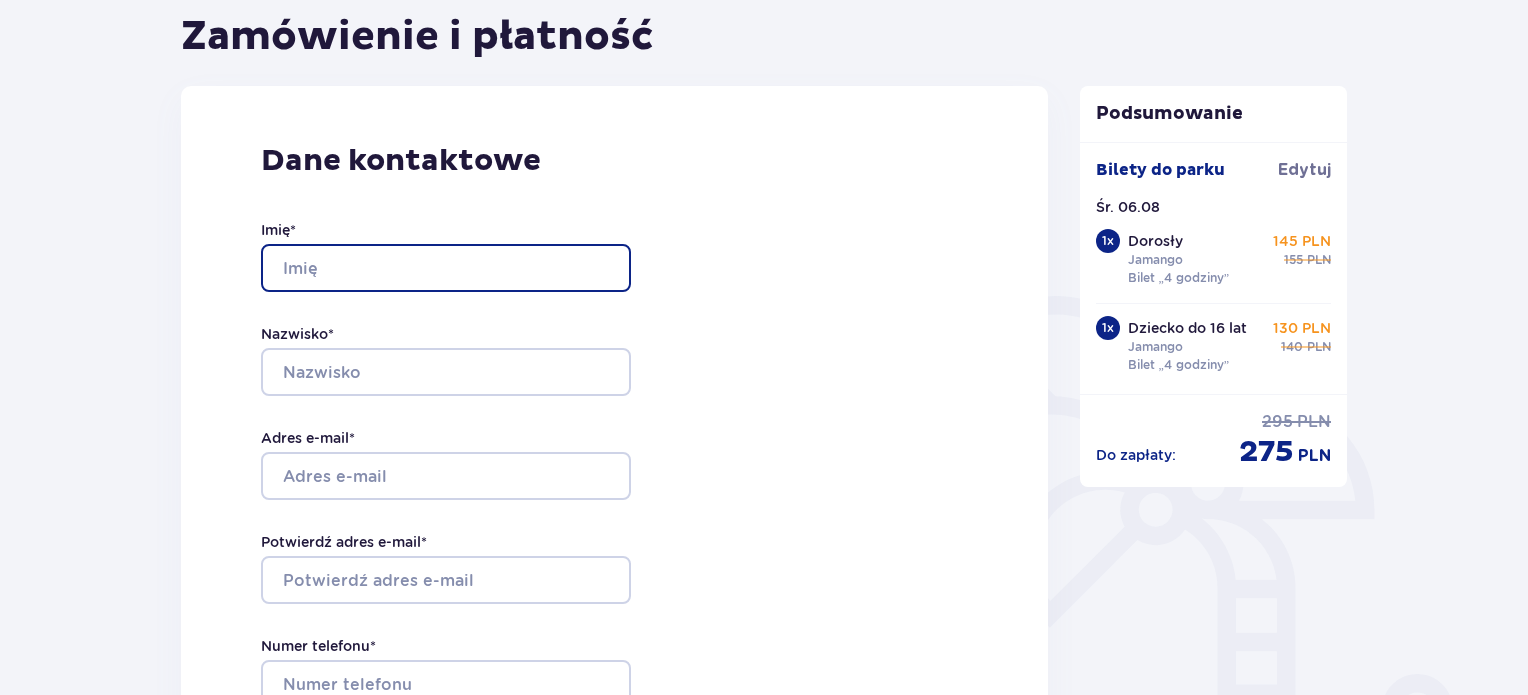 type on "[FIRST]" 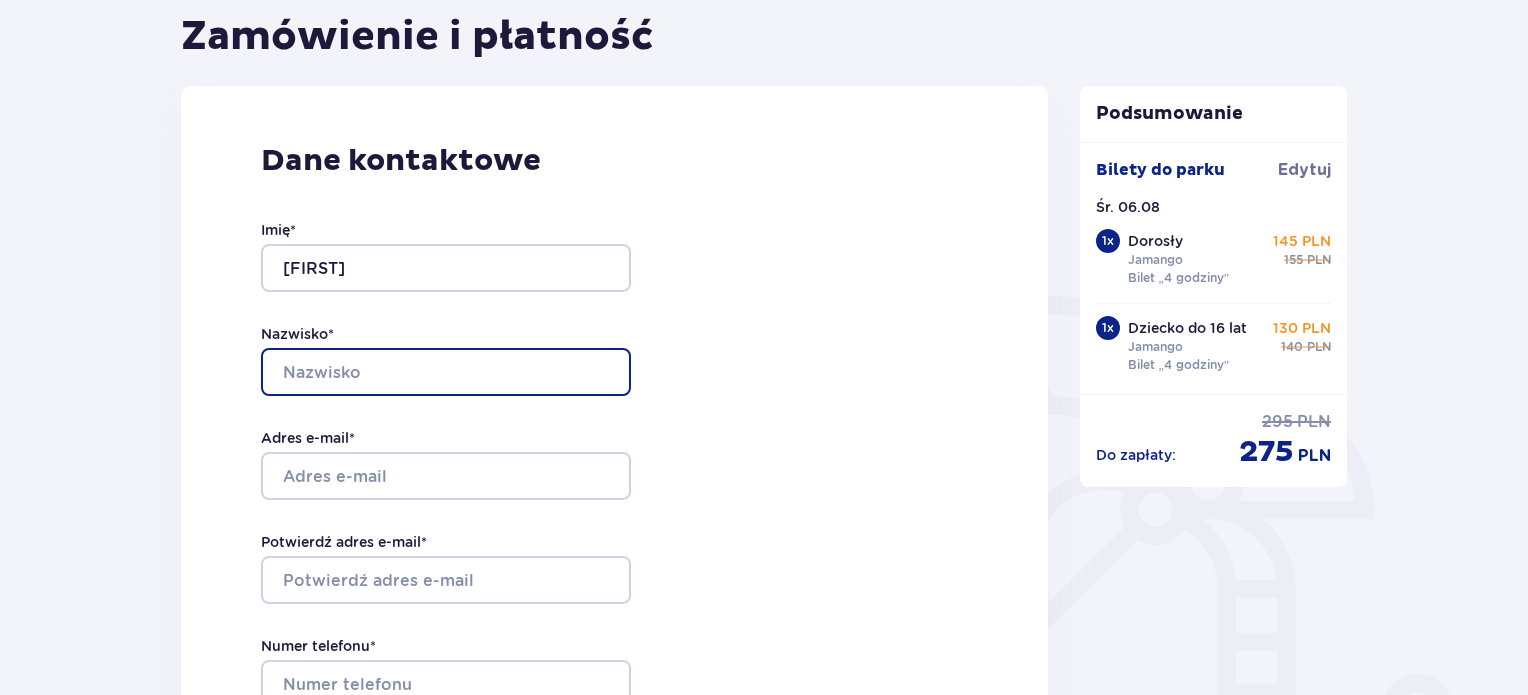 type on "[LAST]" 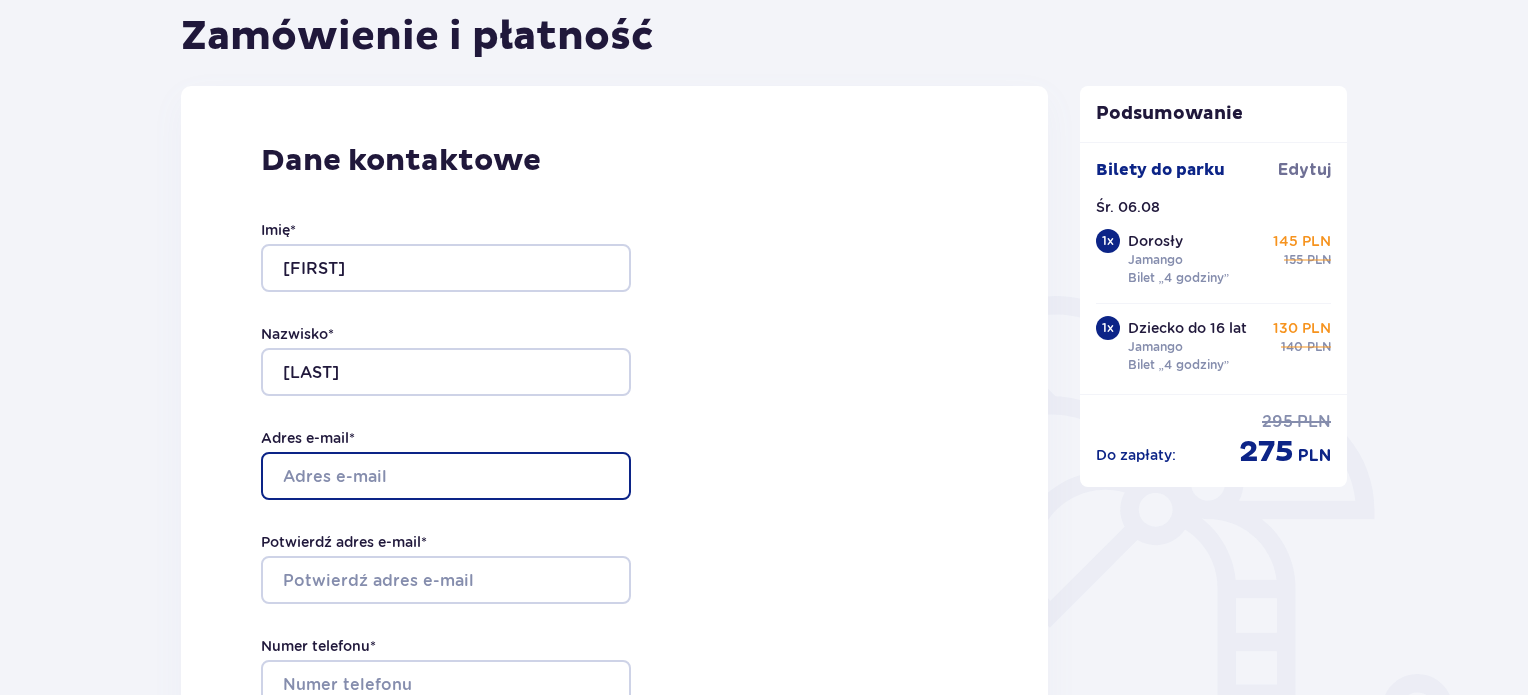 type on "[EMAIL]" 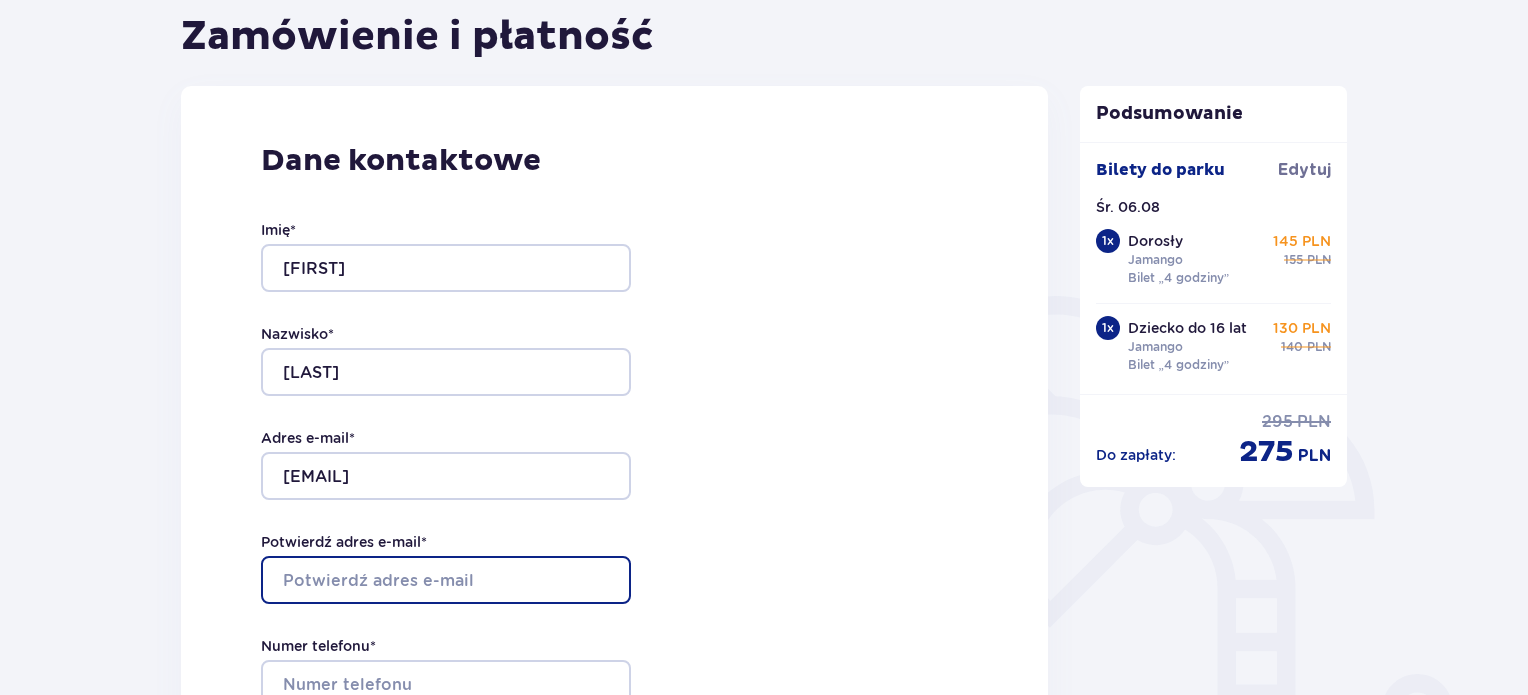 type on "[EMAIL]" 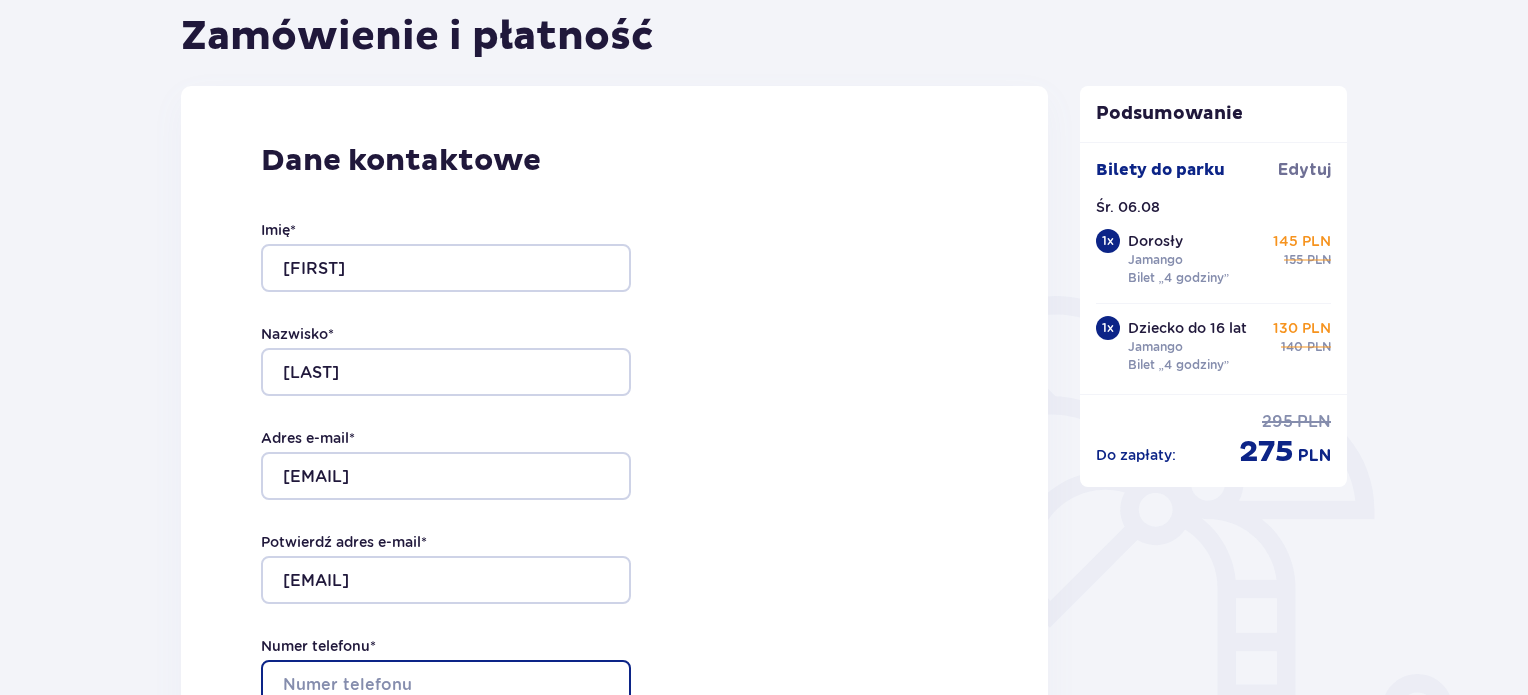 type on "[PHONE]" 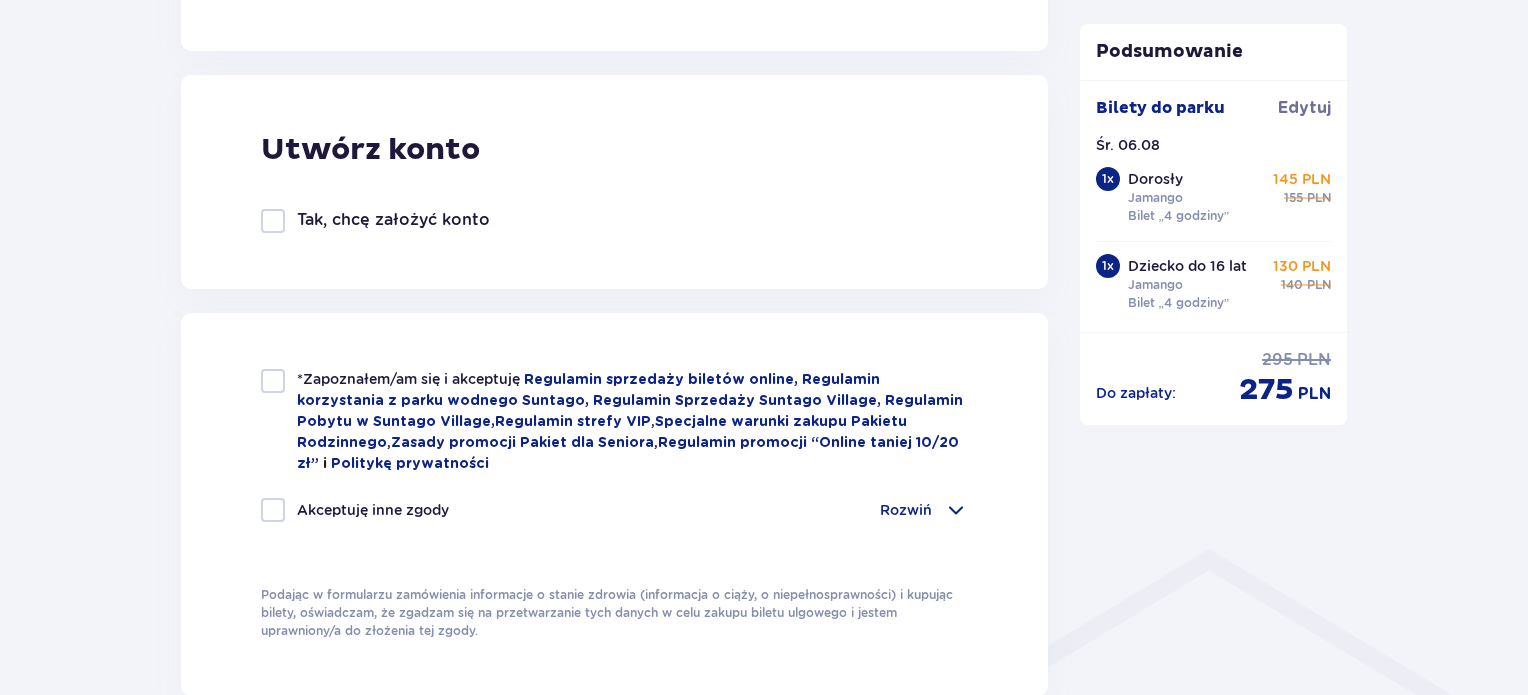 scroll, scrollTop: 1100, scrollLeft: 0, axis: vertical 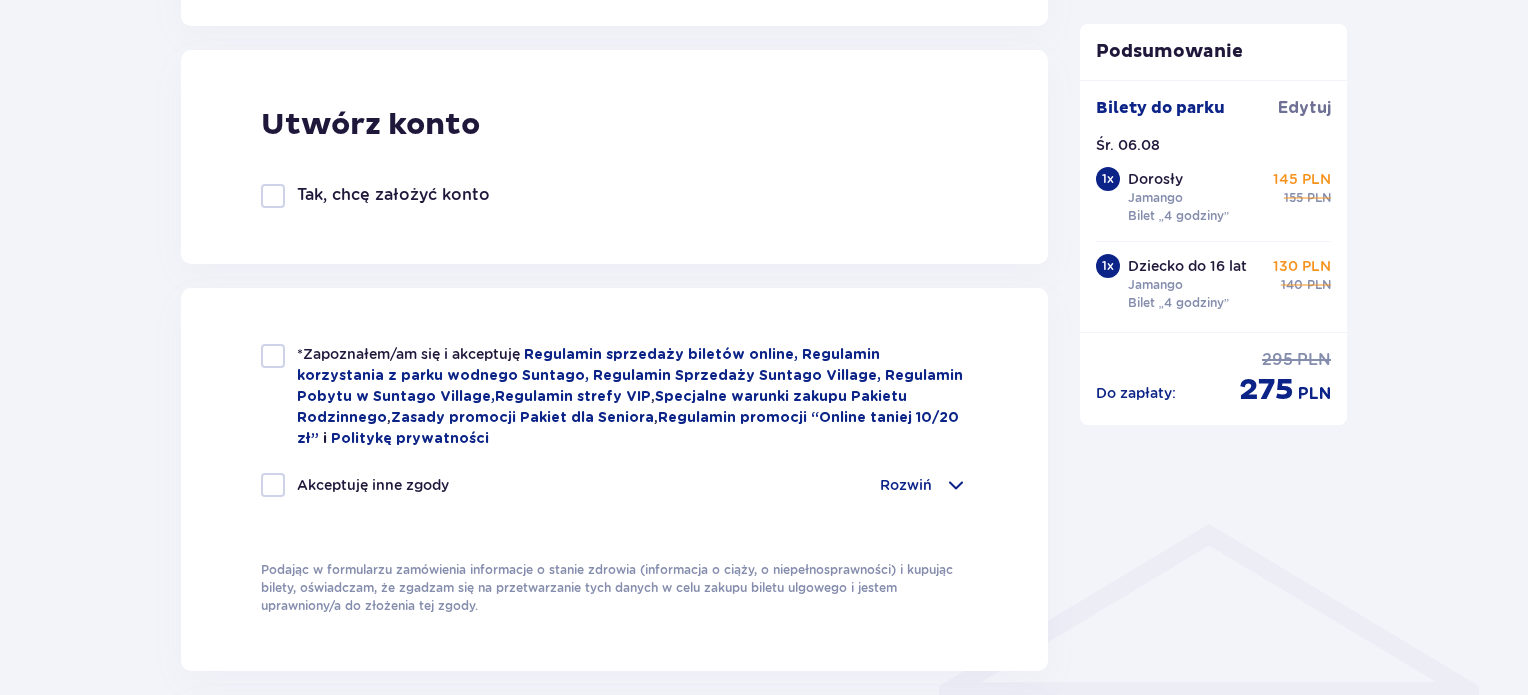 click at bounding box center (273, 196) 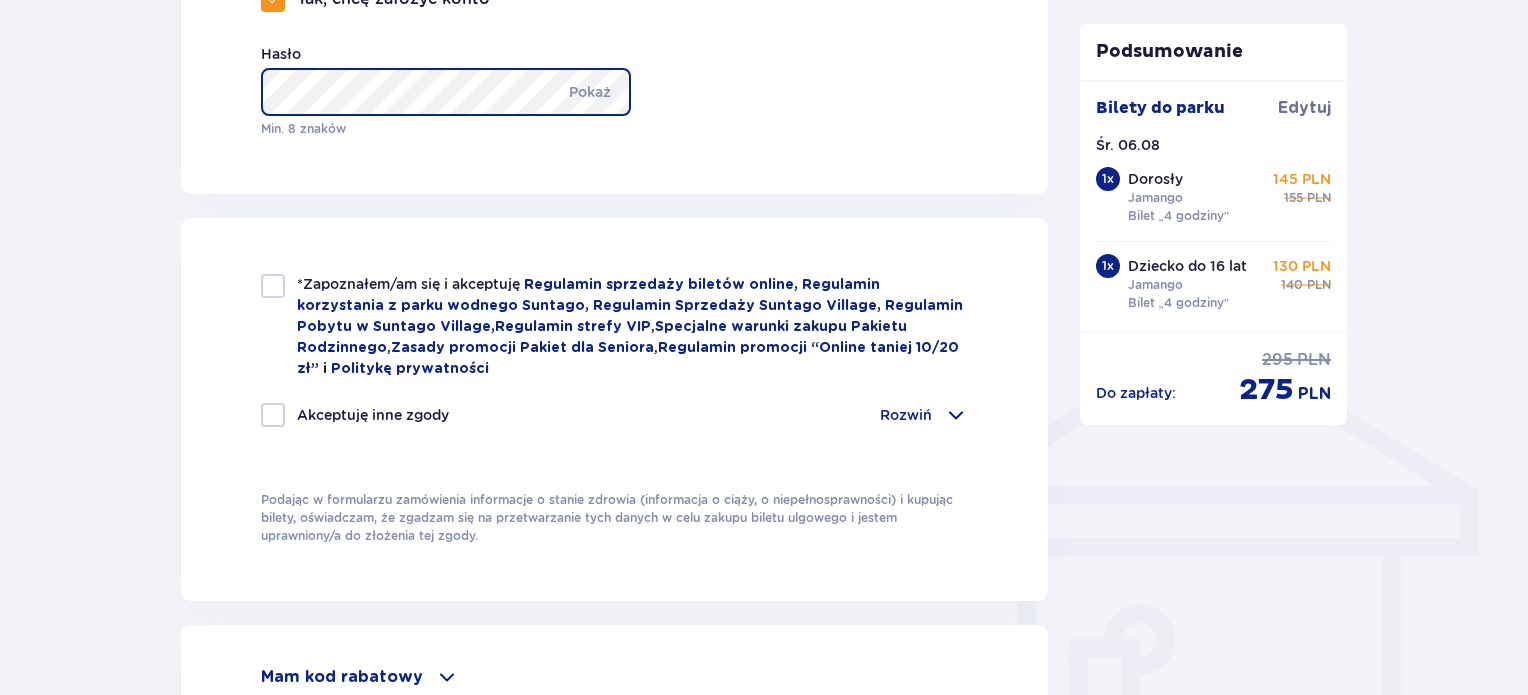 scroll, scrollTop: 1300, scrollLeft: 0, axis: vertical 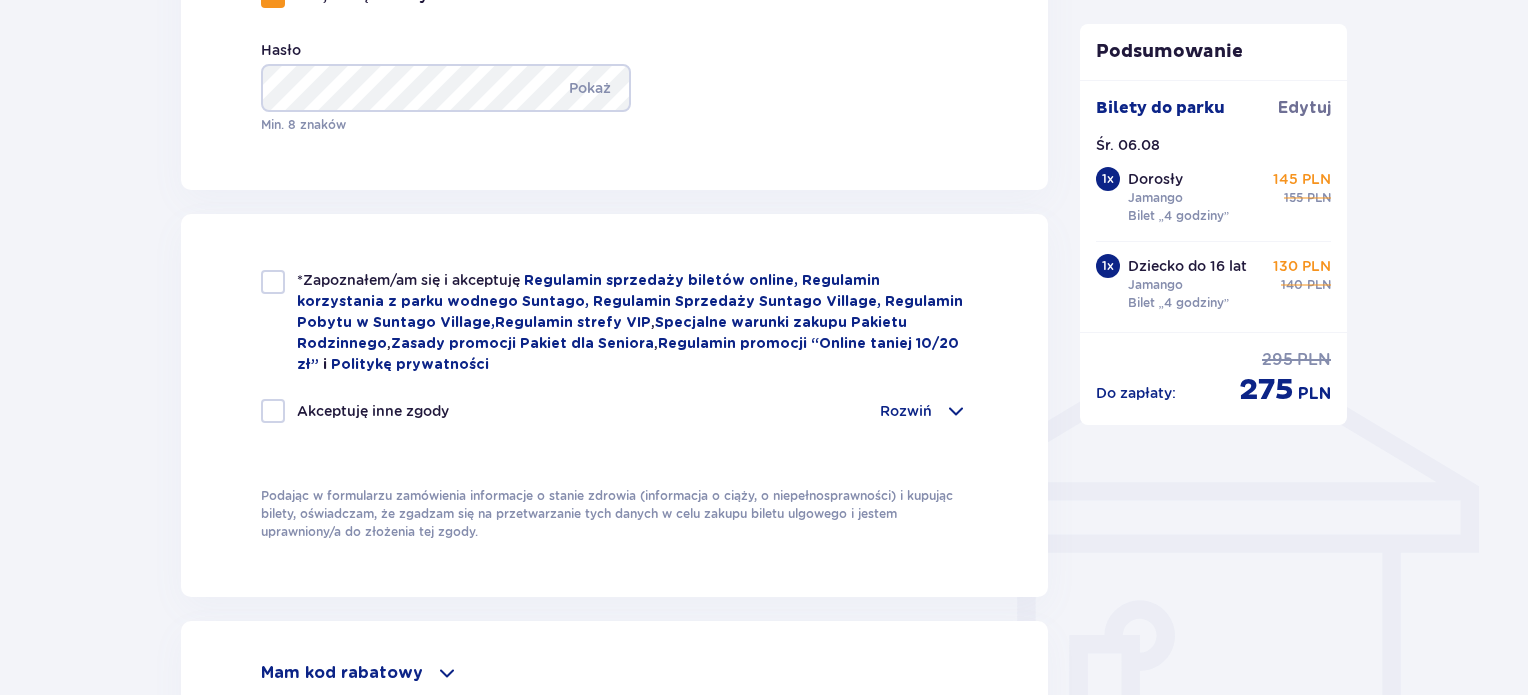 click at bounding box center (273, 282) 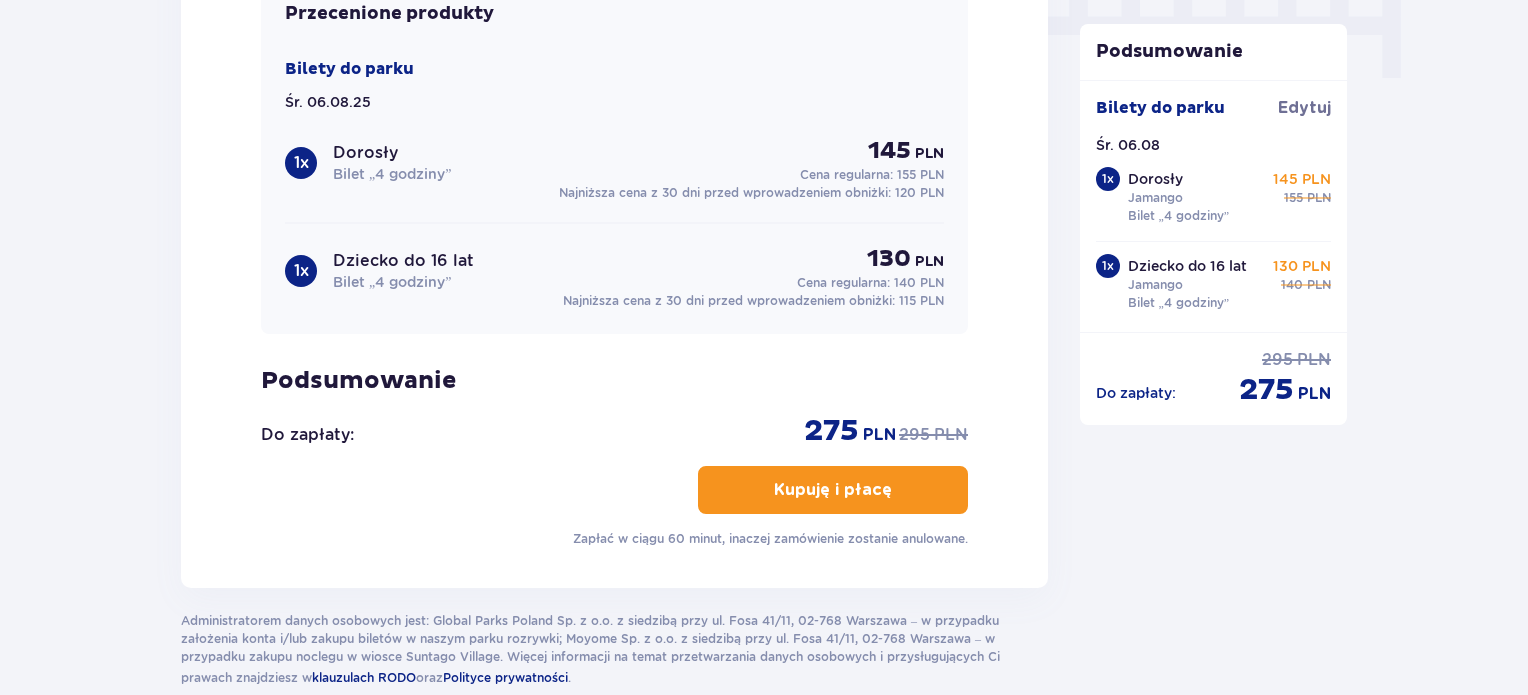 scroll, scrollTop: 2186, scrollLeft: 0, axis: vertical 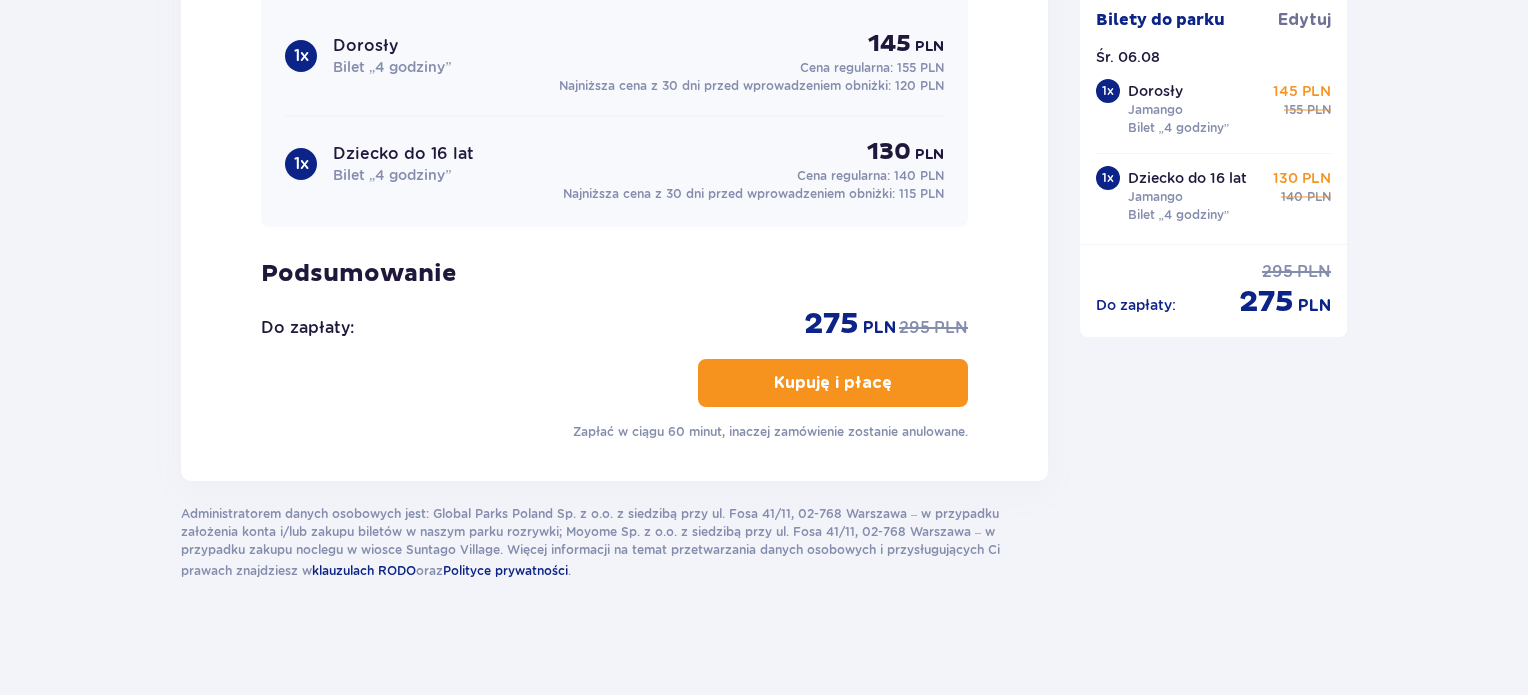 click on "Kupuję i płacę" at bounding box center [833, 383] 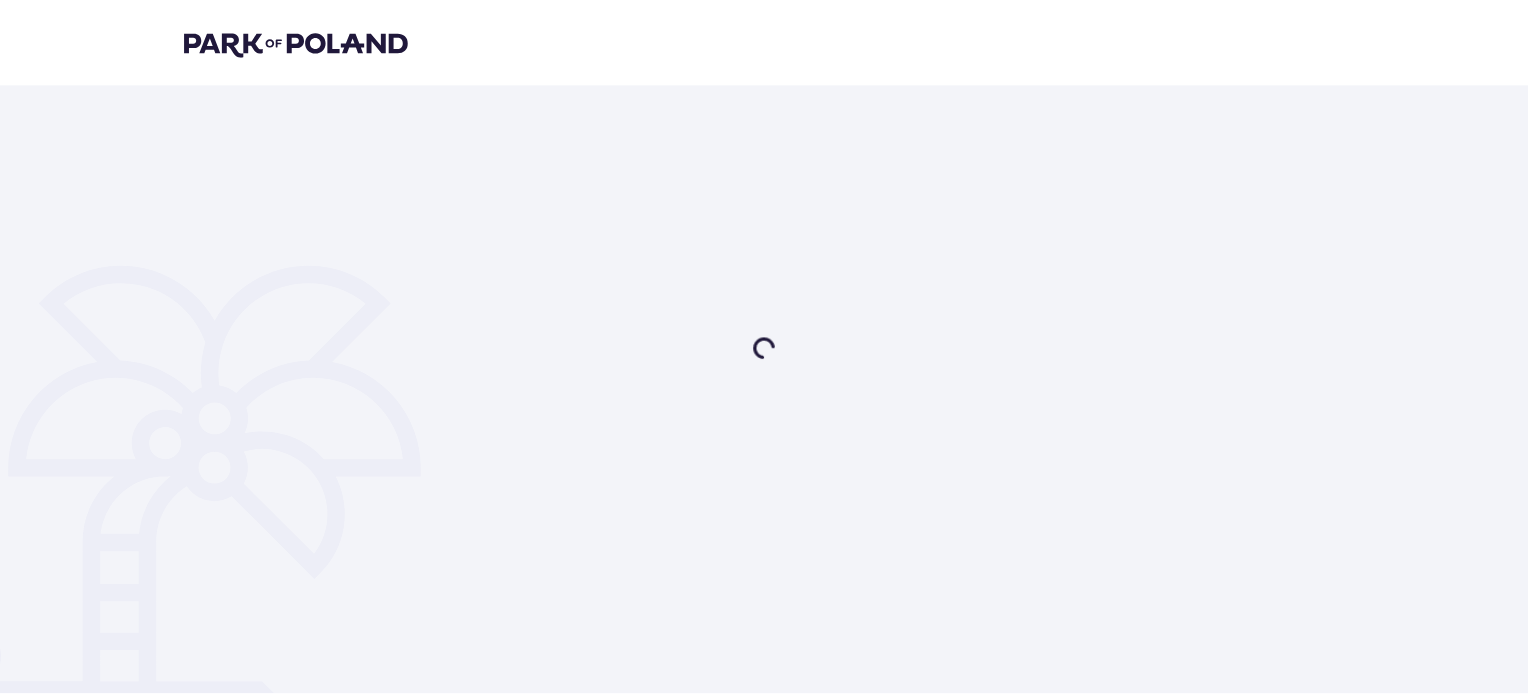 scroll, scrollTop: 0, scrollLeft: 0, axis: both 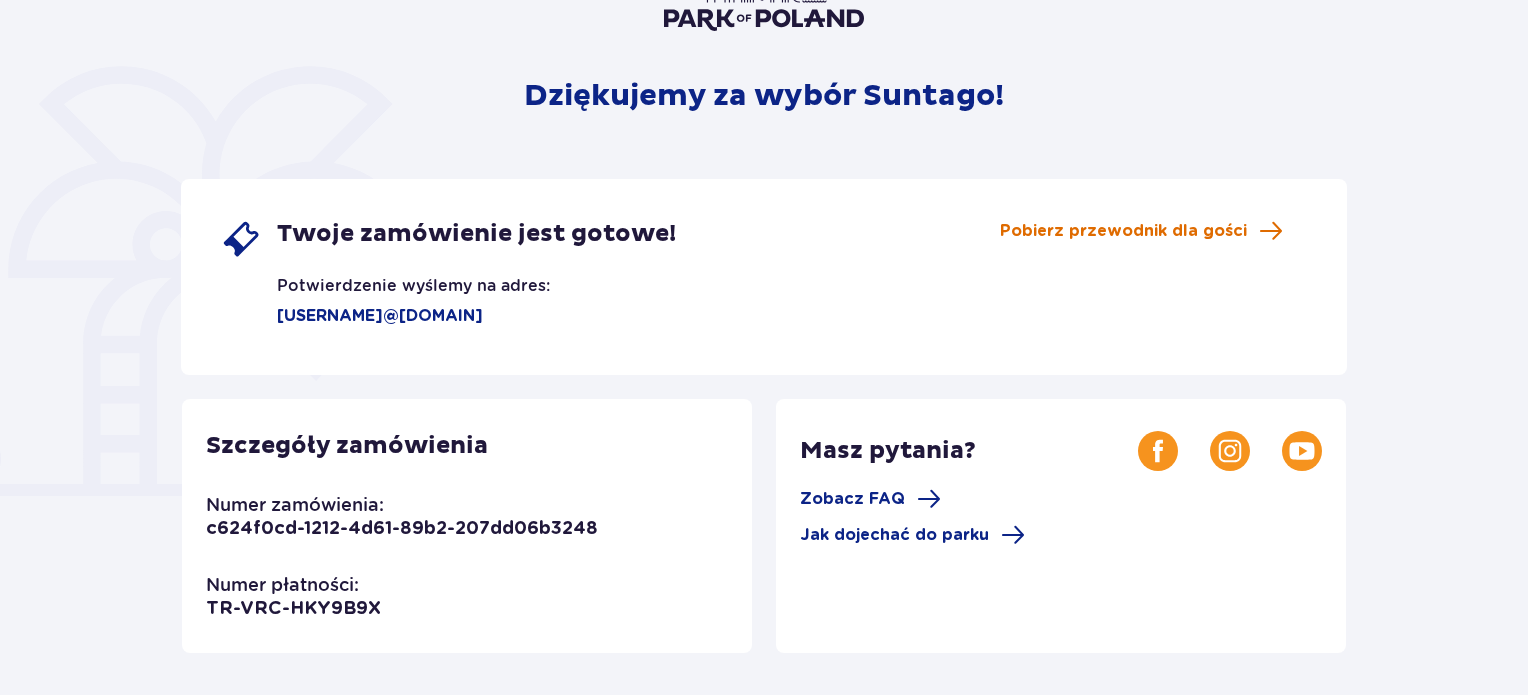 click on "Pobierz przewodnik dla gości" at bounding box center (1123, 231) 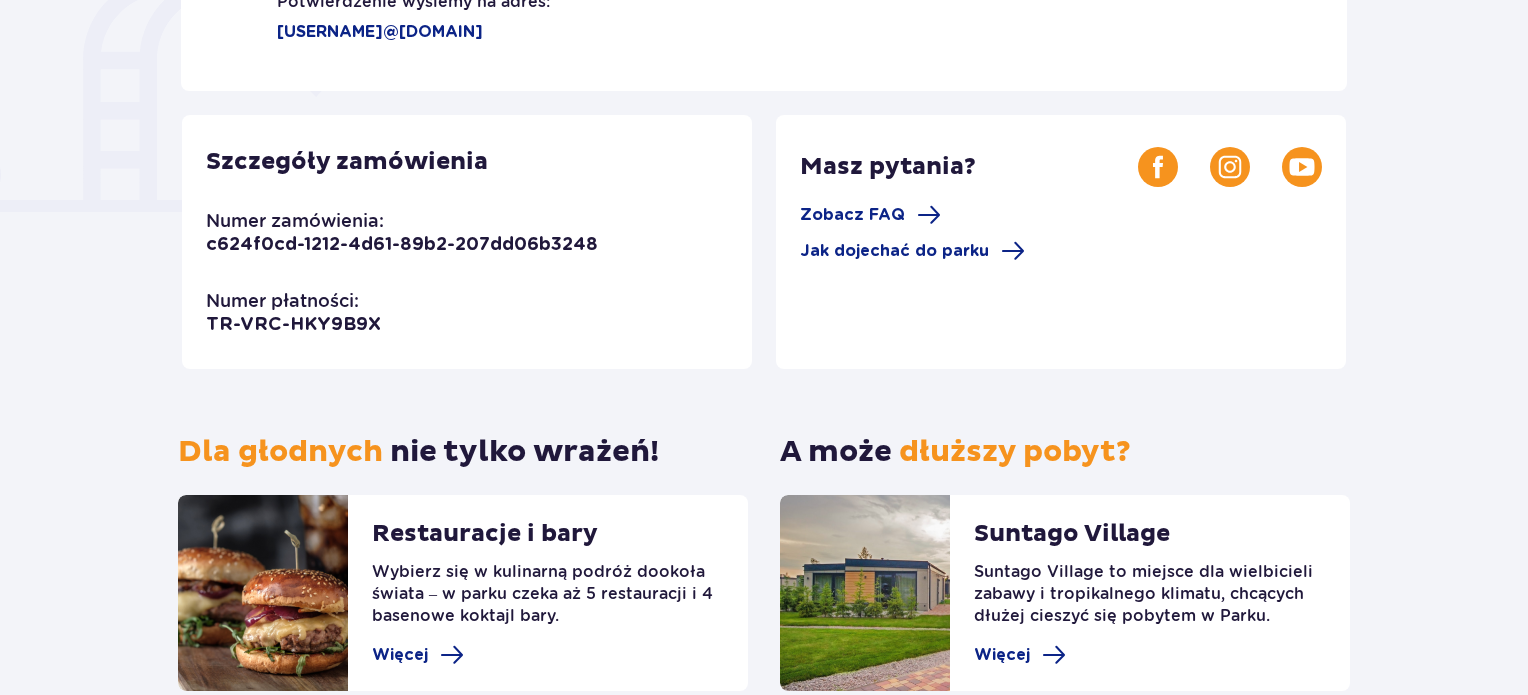 scroll, scrollTop: 599, scrollLeft: 0, axis: vertical 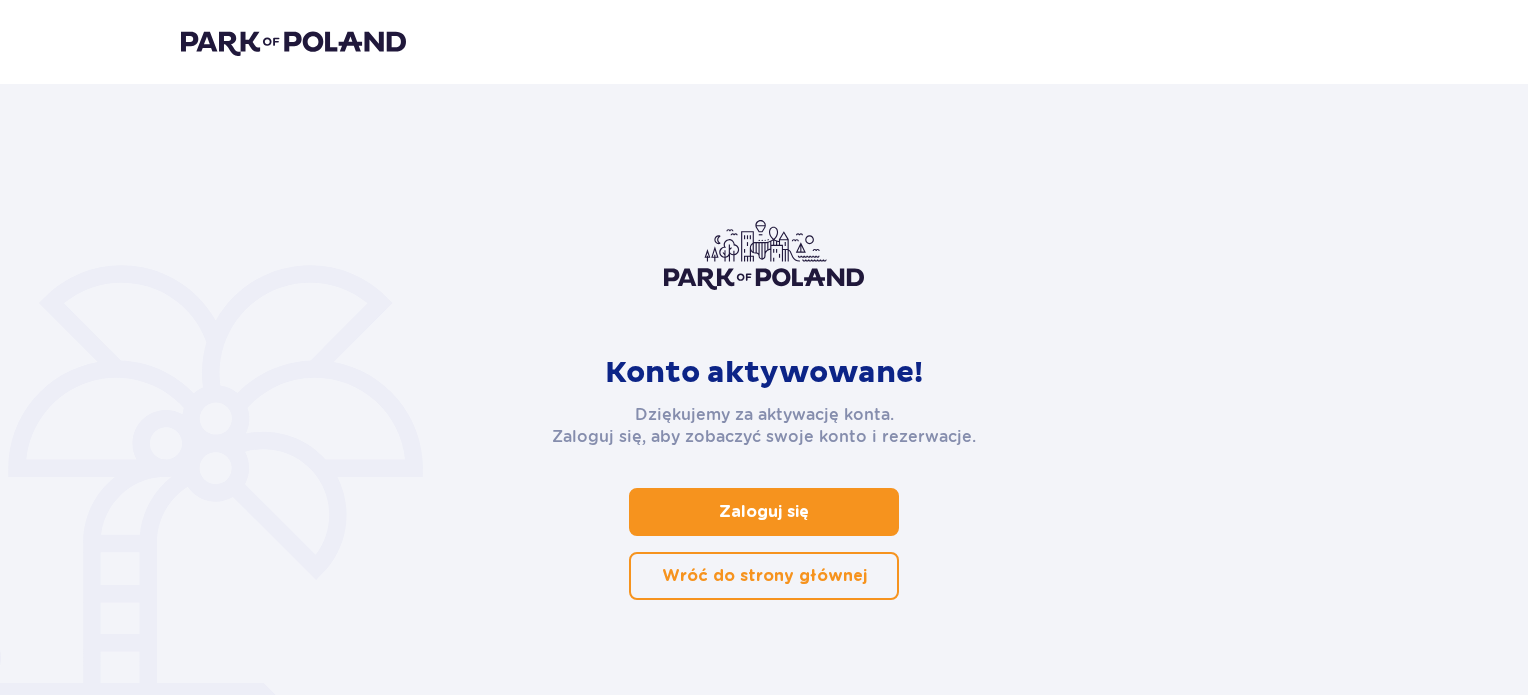 click on "Wróć do strony głównej" at bounding box center (764, 576) 